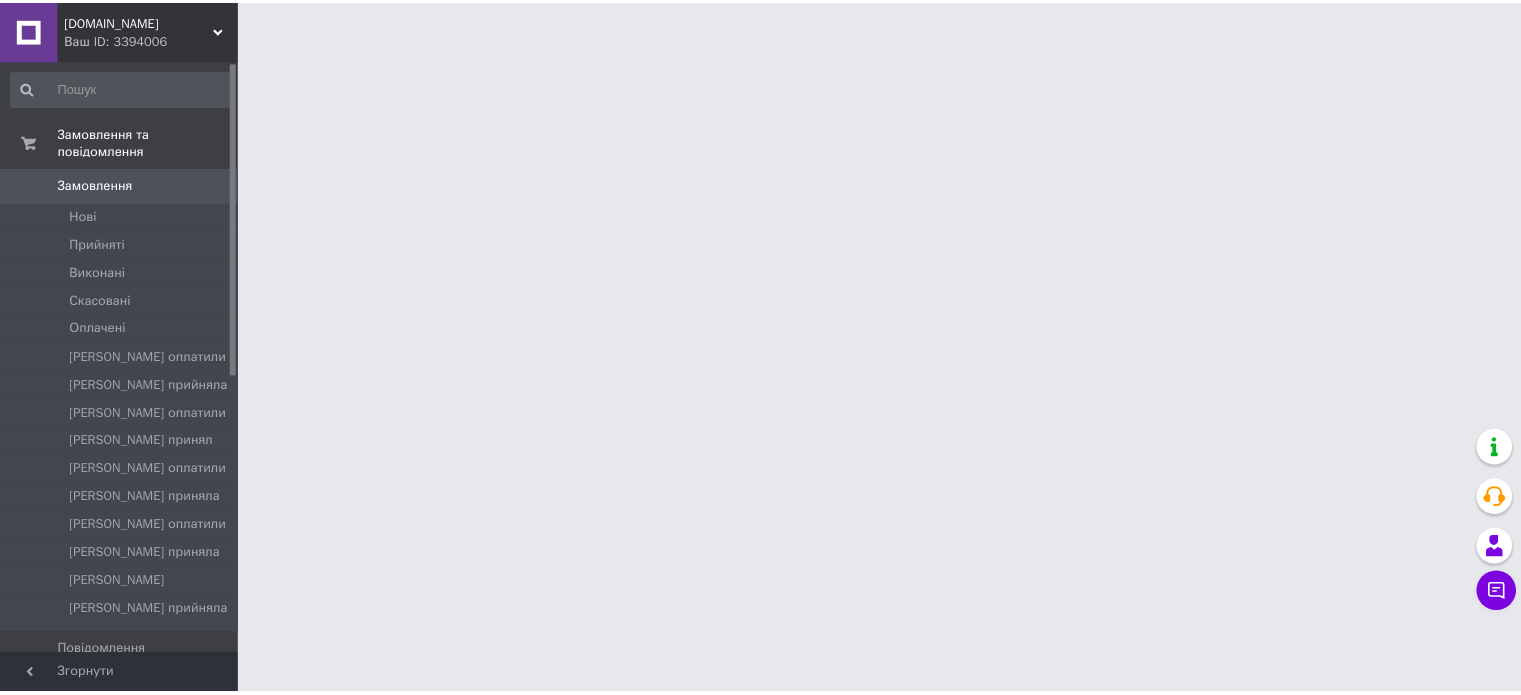 scroll, scrollTop: 0, scrollLeft: 0, axis: both 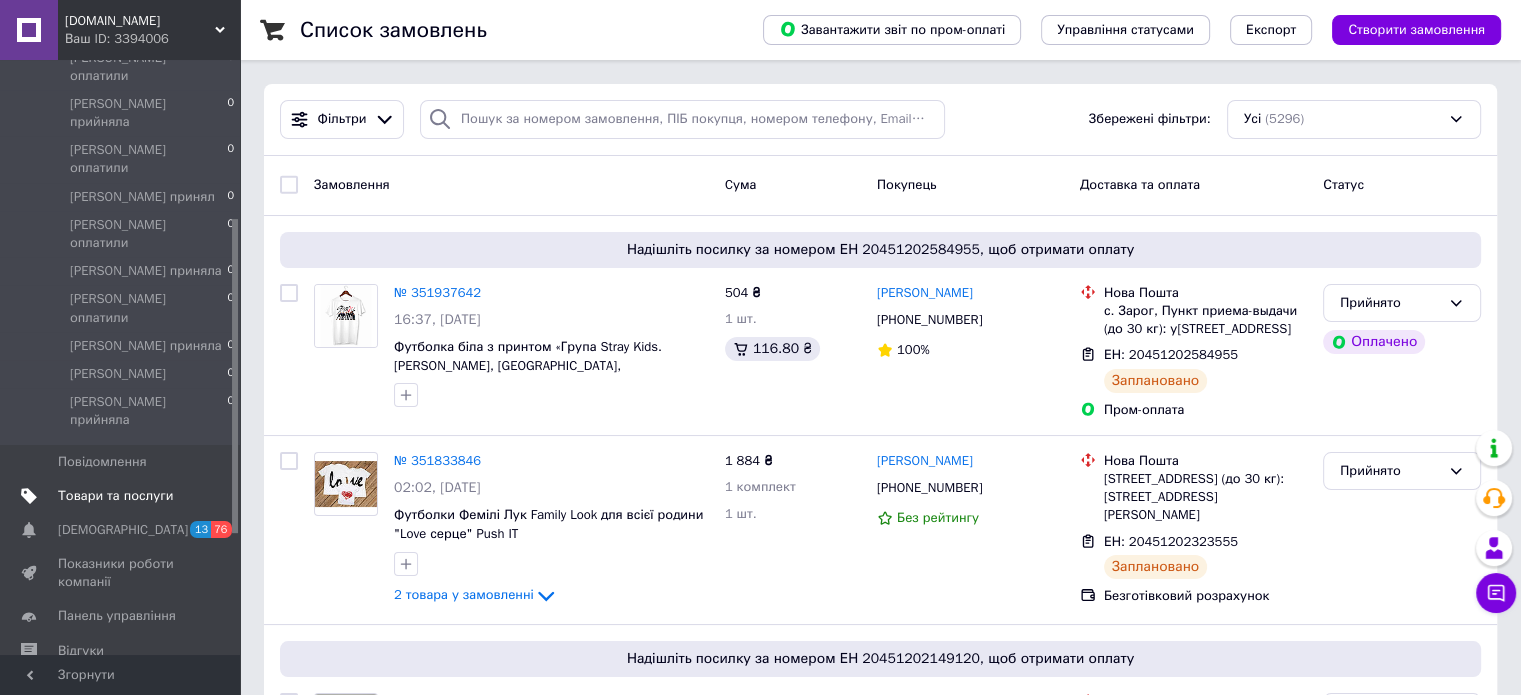 click on "Товари та послуги" at bounding box center (123, 496) 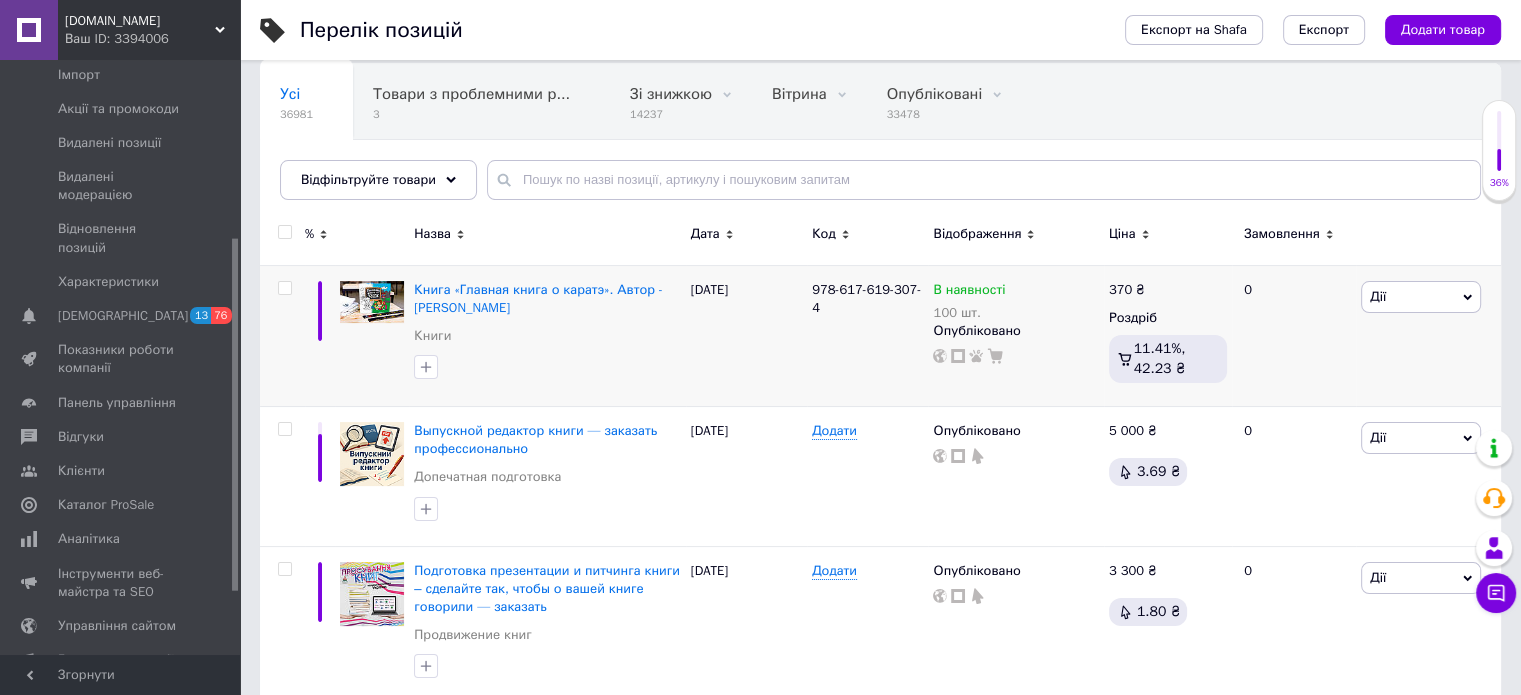 scroll, scrollTop: 200, scrollLeft: 0, axis: vertical 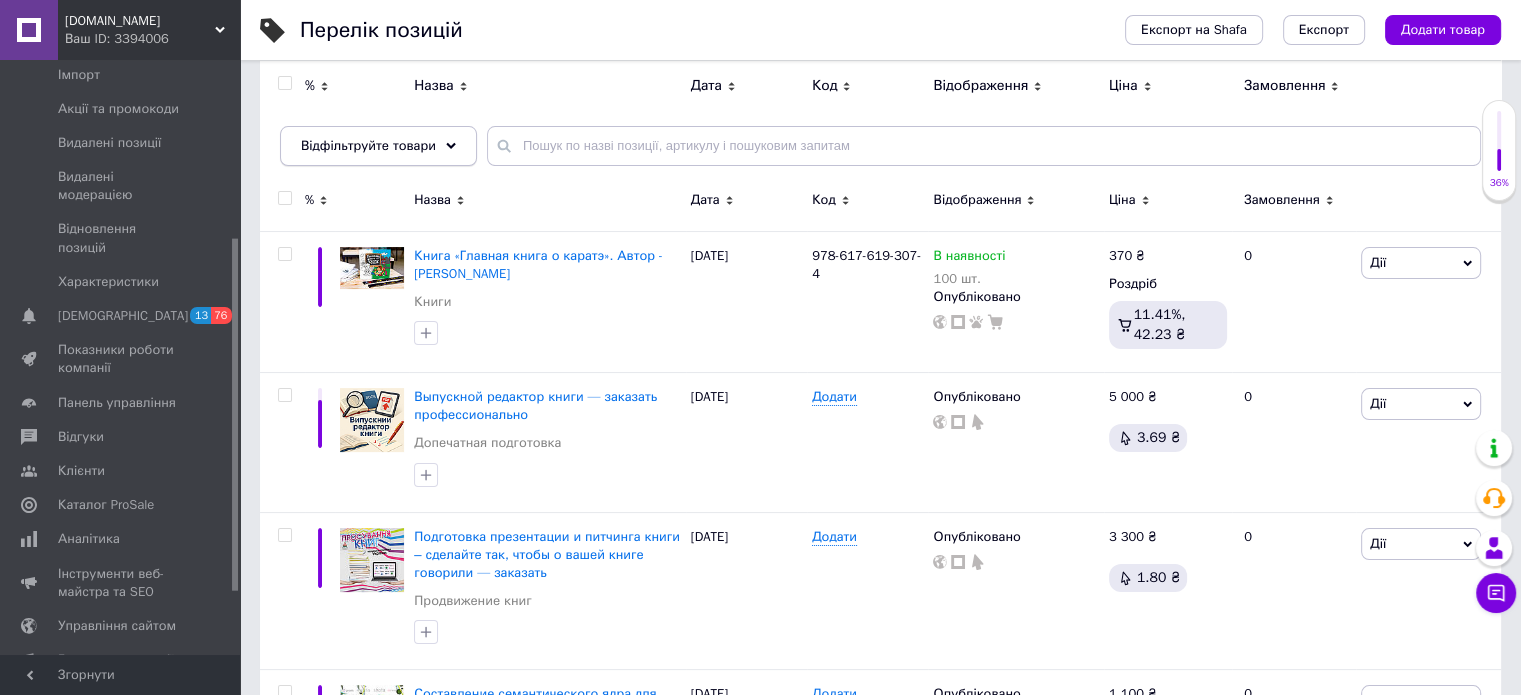 click on "Відфільтруйте товари" at bounding box center [378, 146] 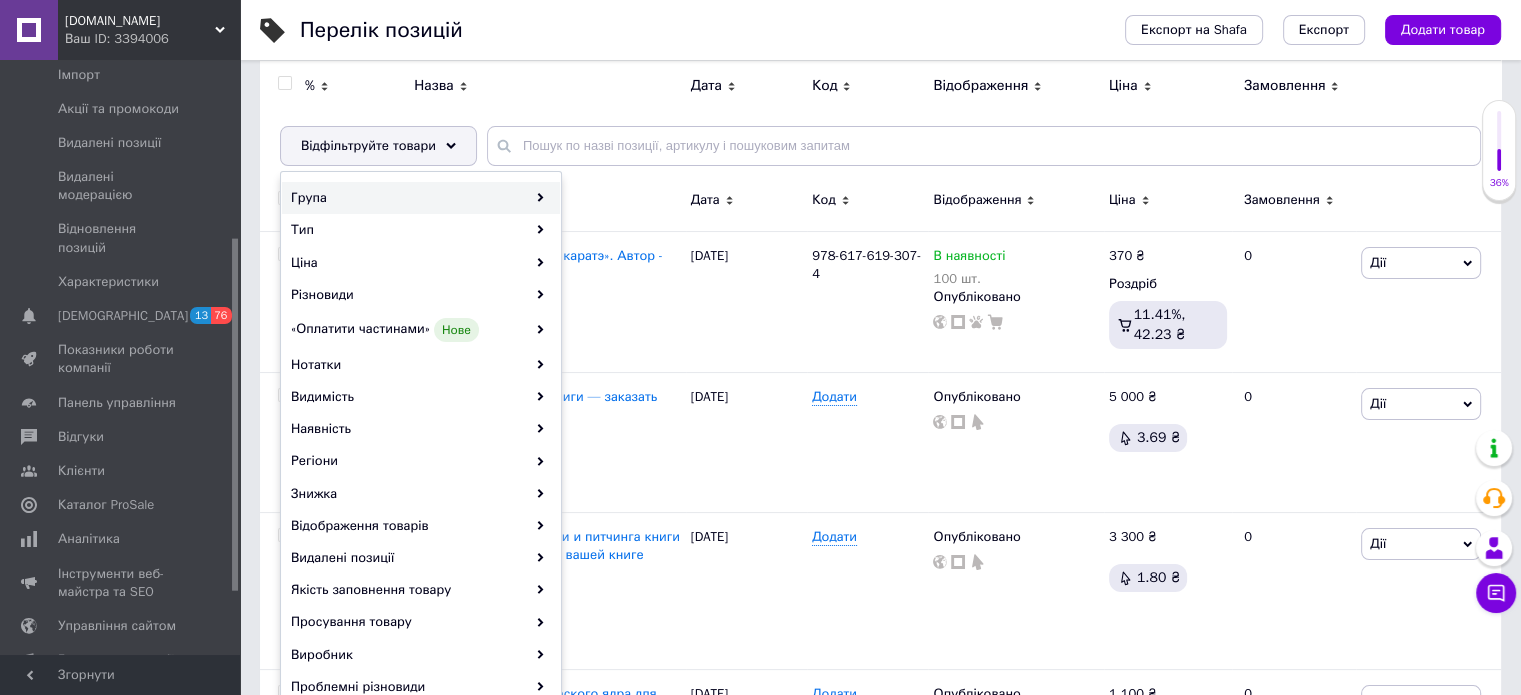 click on "Група" at bounding box center (421, 198) 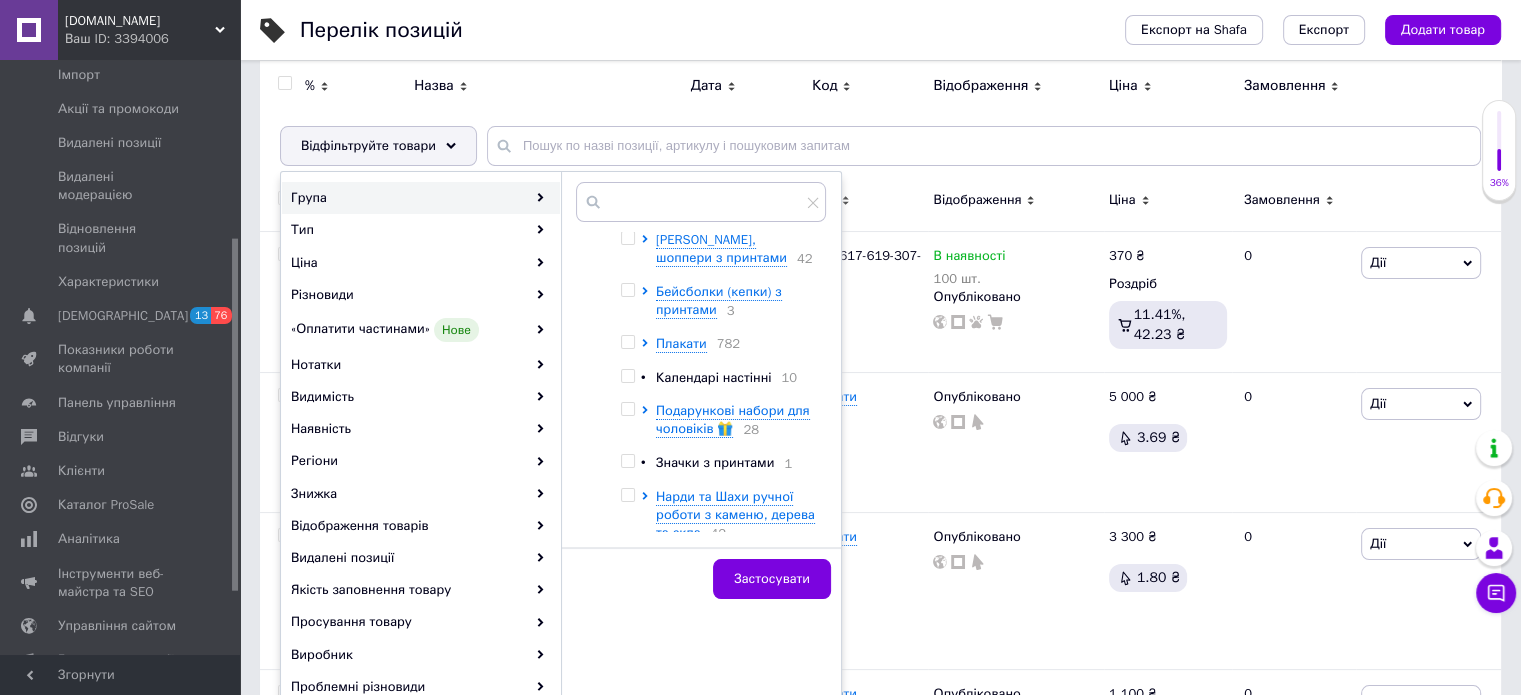scroll, scrollTop: 1785, scrollLeft: 0, axis: vertical 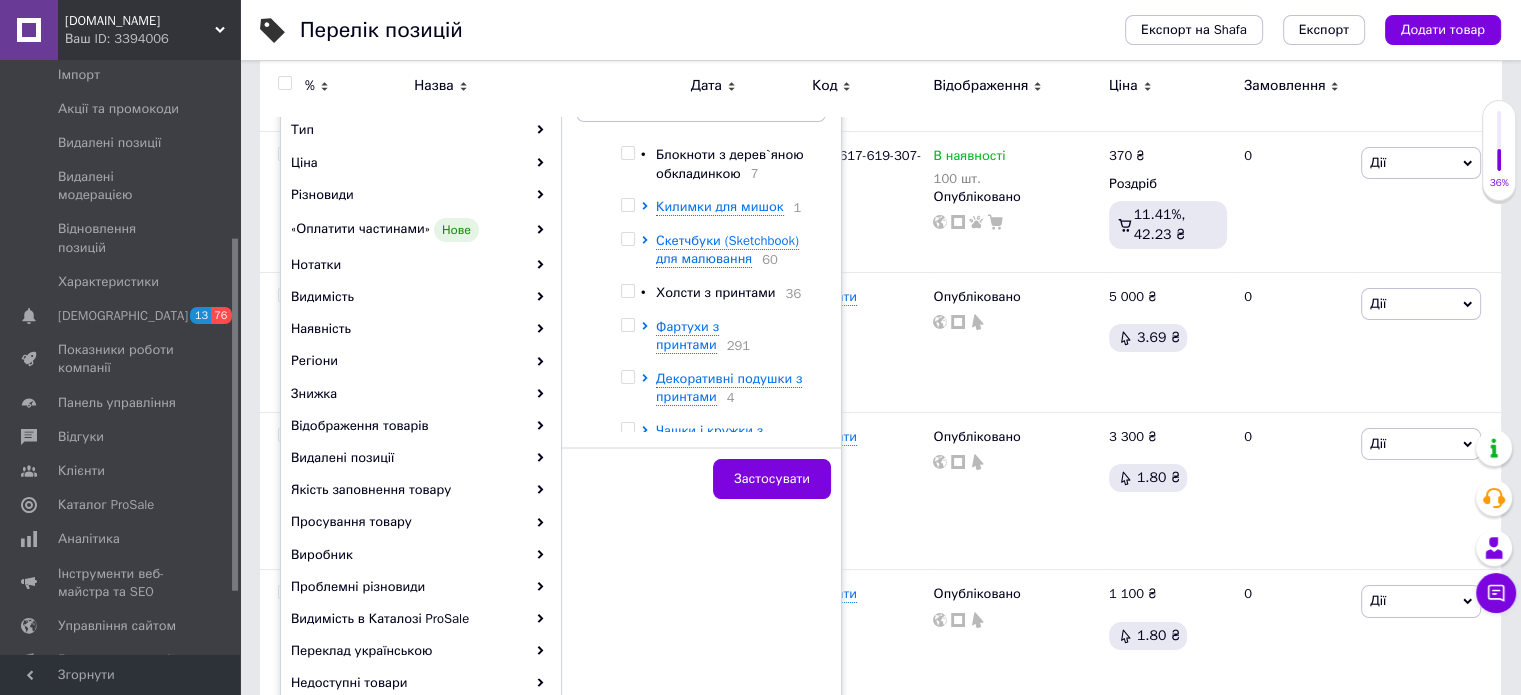 click at bounding box center [648, 250] 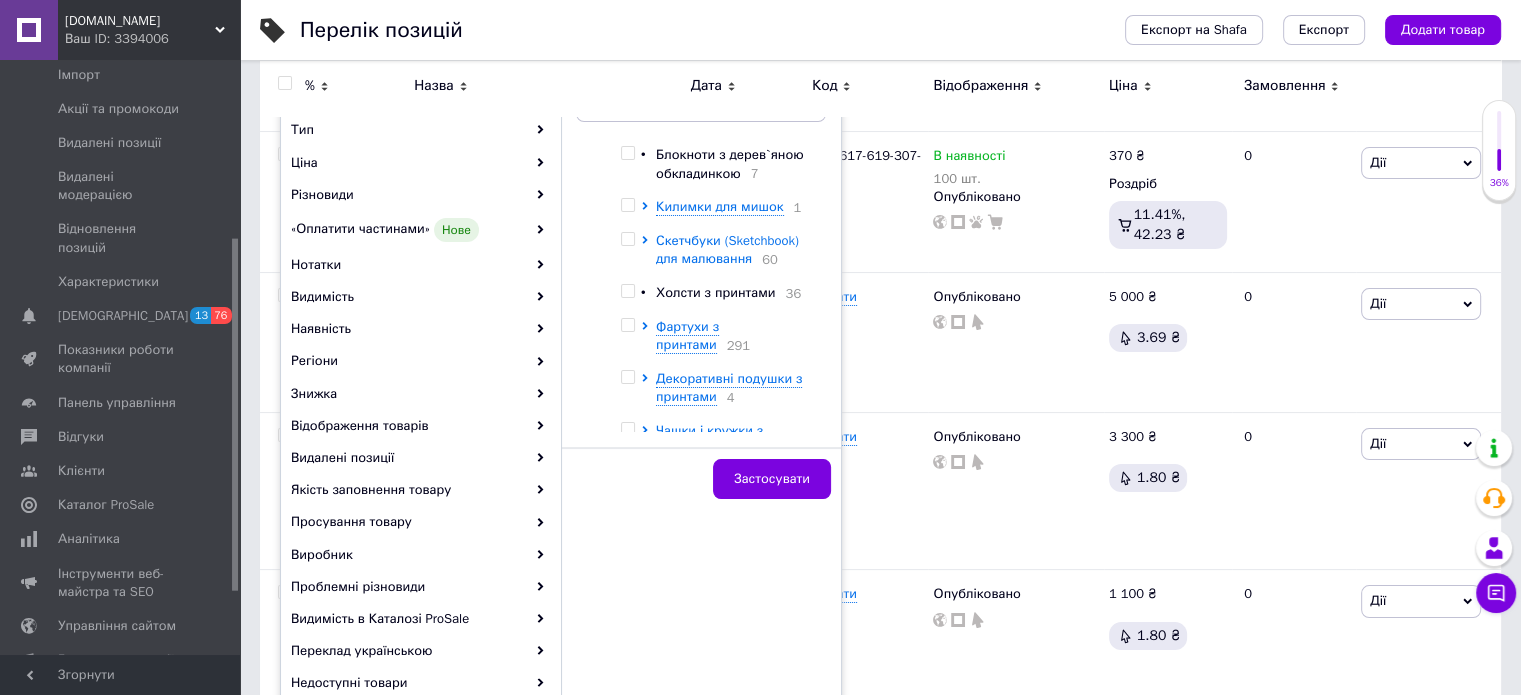click 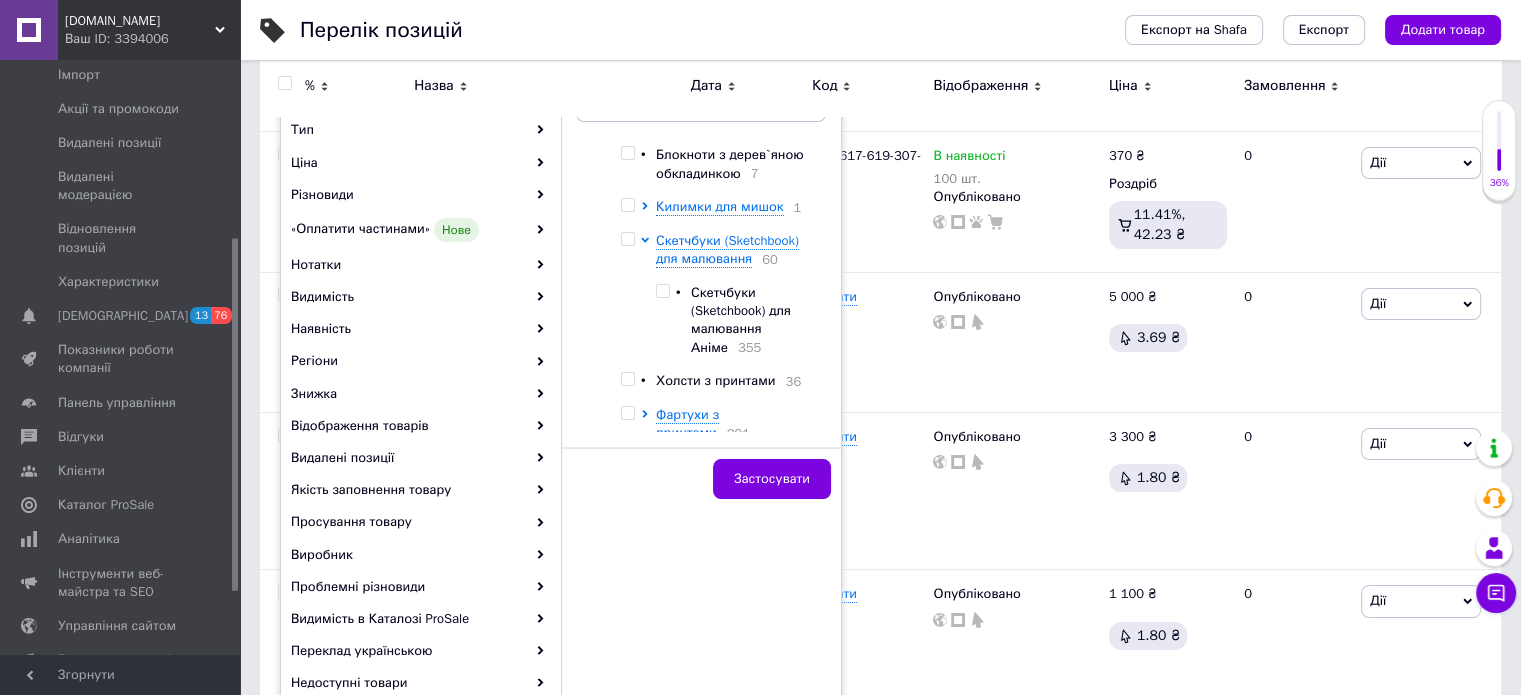 click at bounding box center [627, 239] 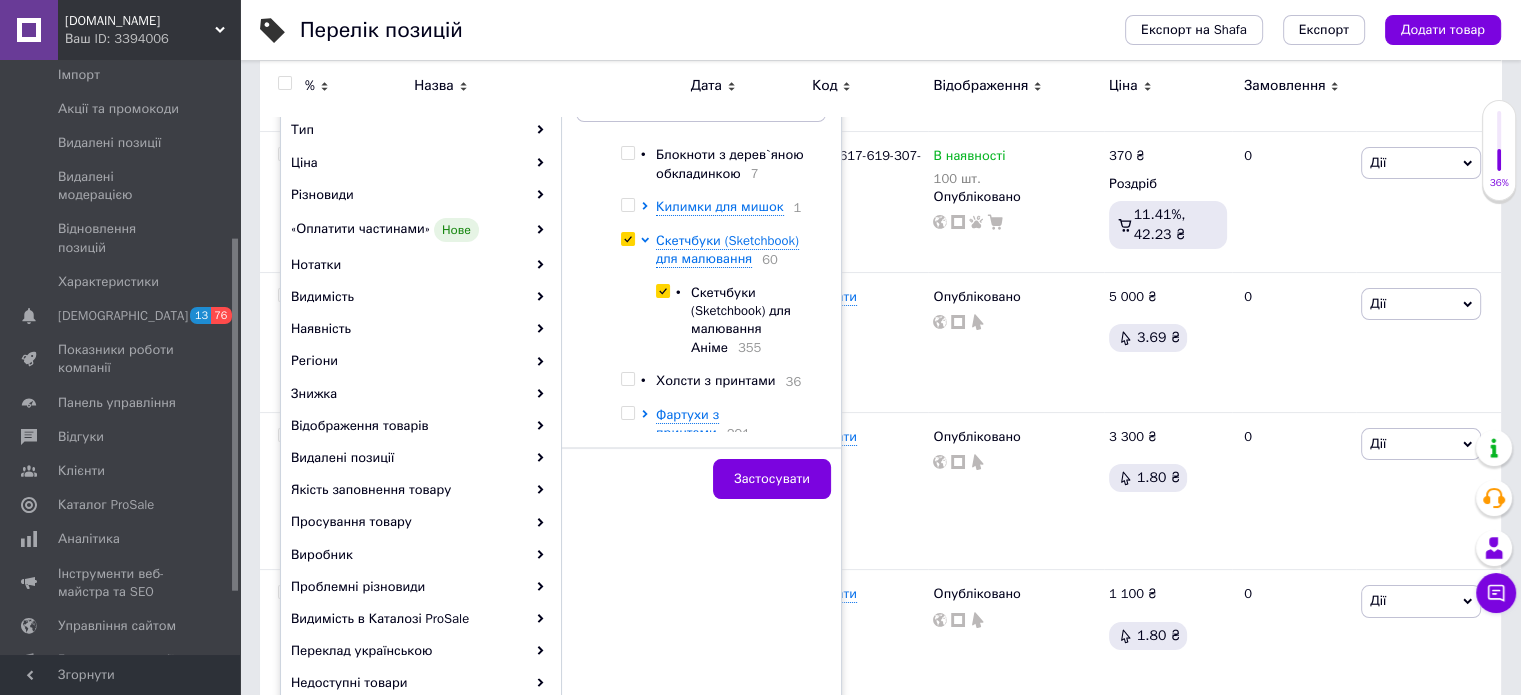 checkbox on "true" 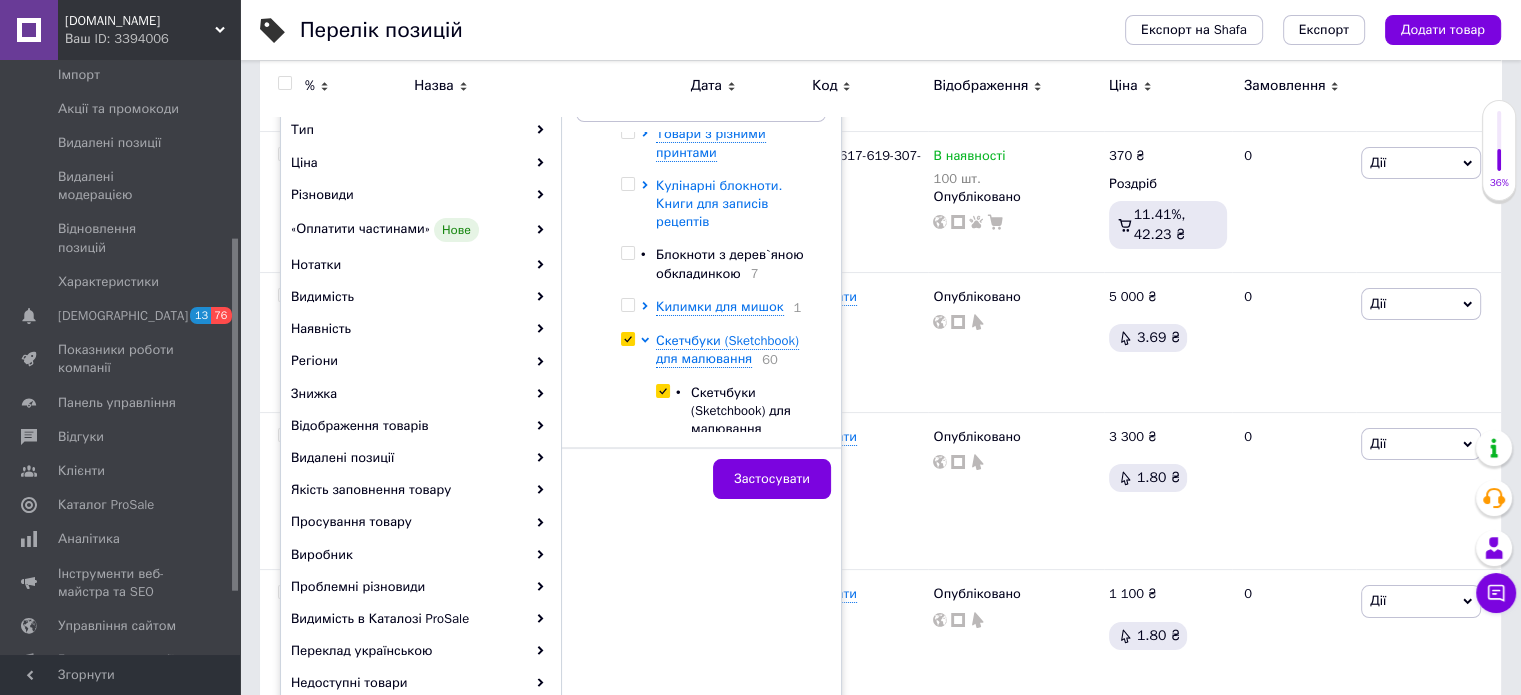 click 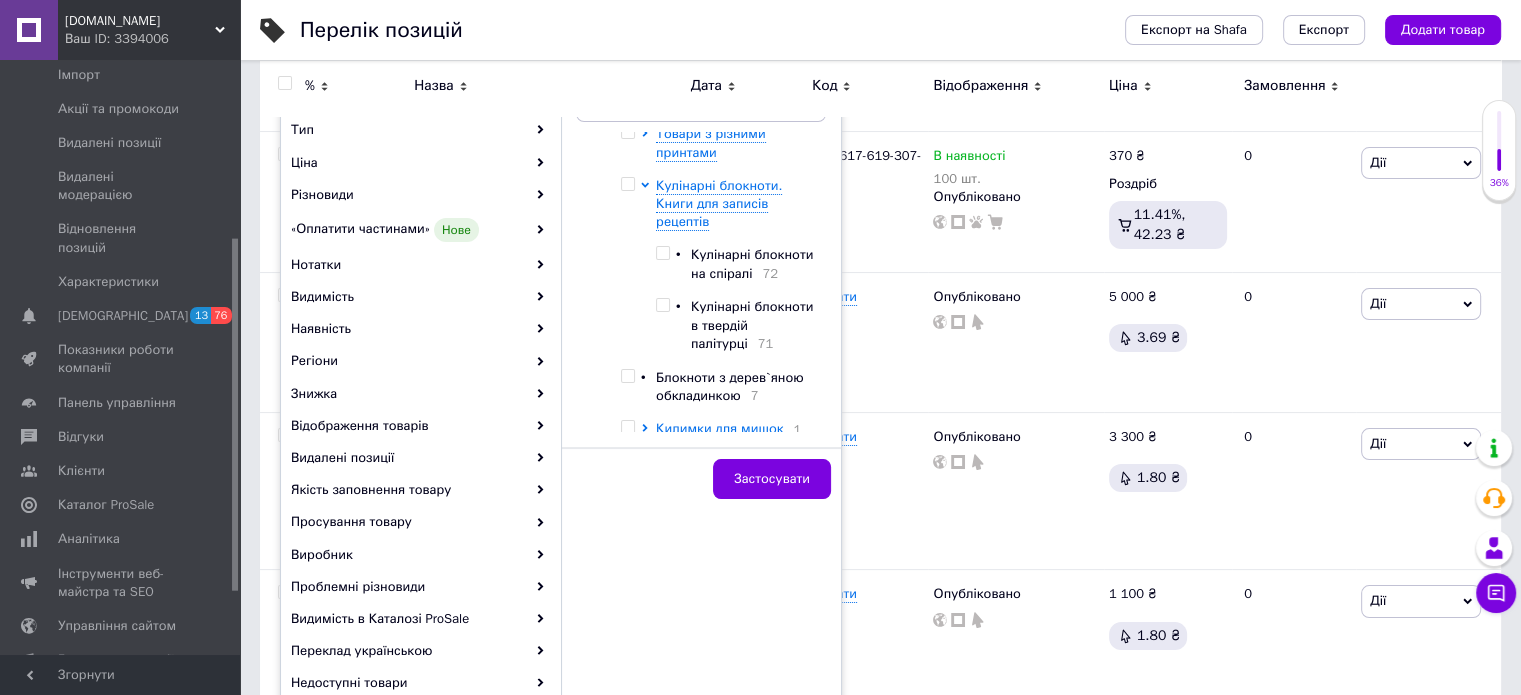 click at bounding box center [627, 184] 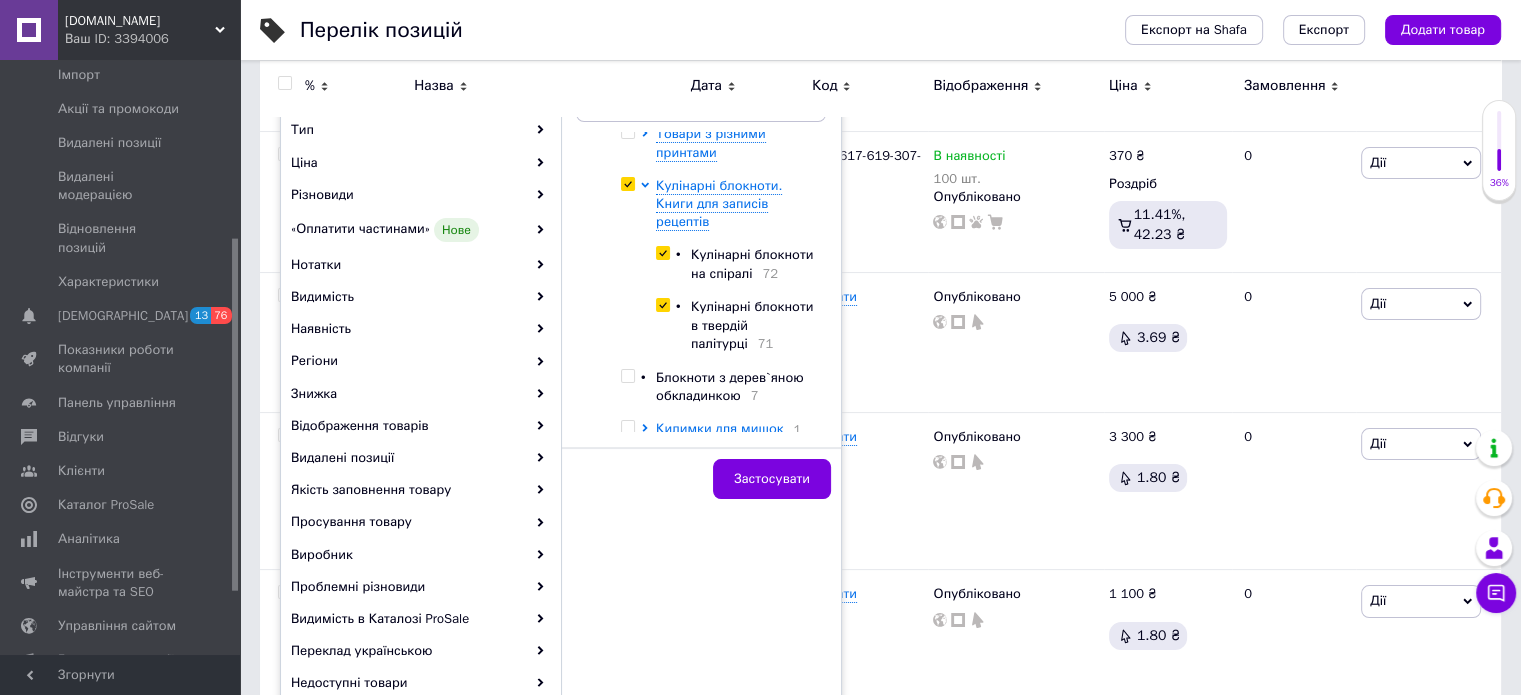 checkbox on "true" 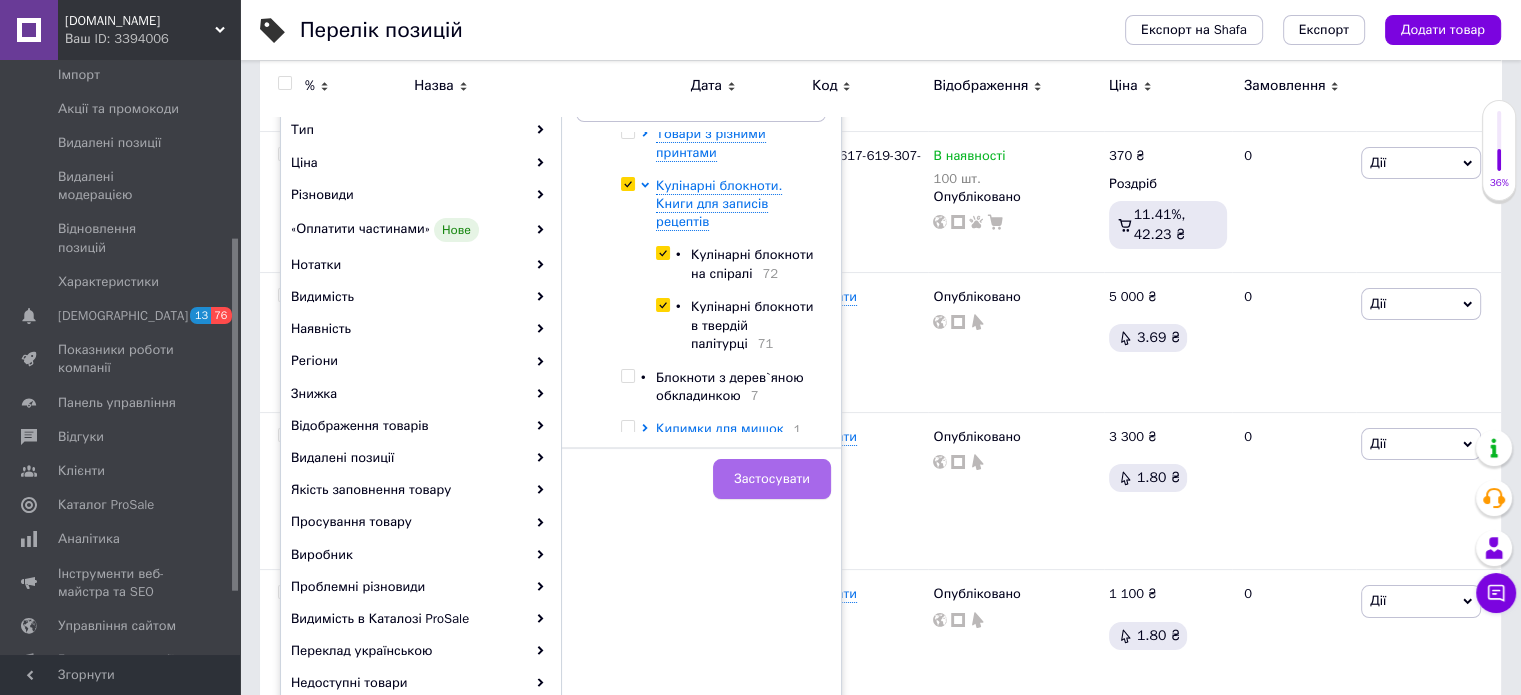 click on "Застосувати" at bounding box center (772, 479) 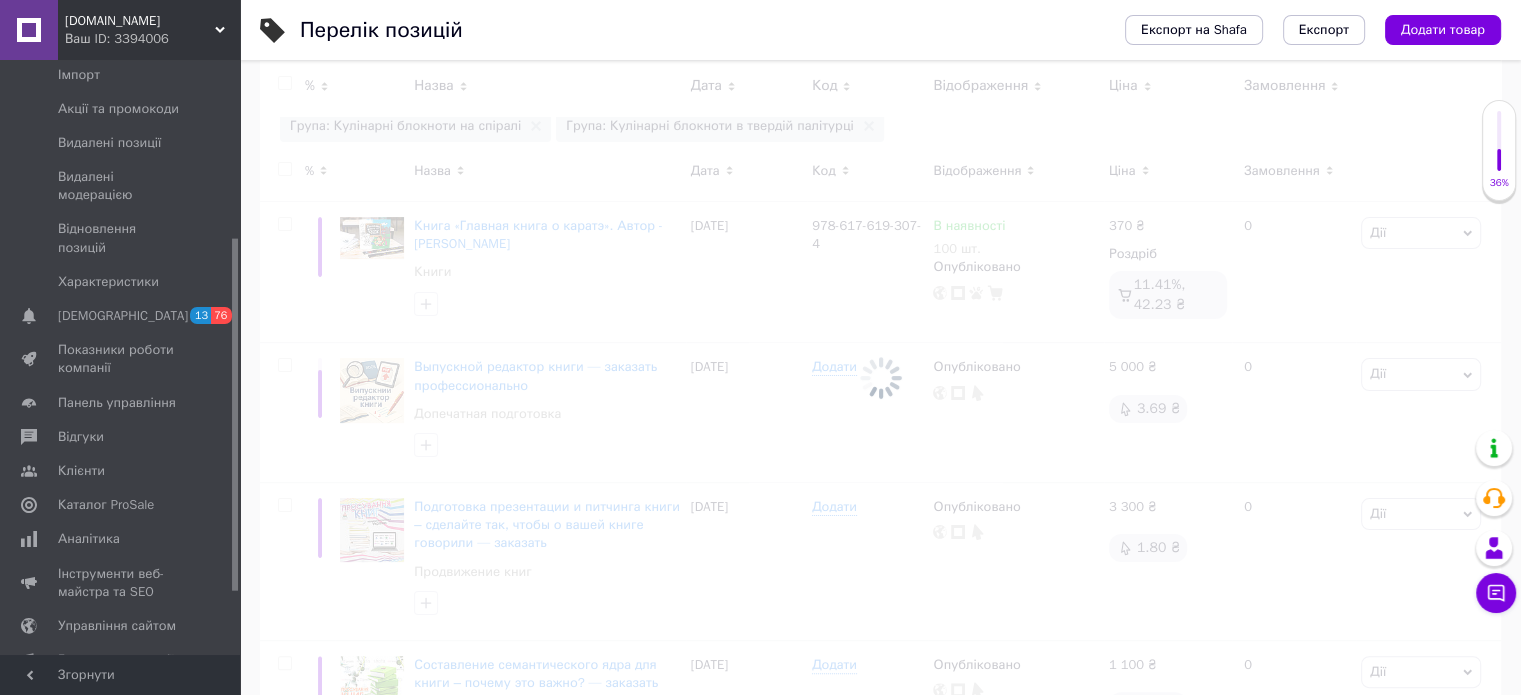 scroll, scrollTop: 0, scrollLeft: 72, axis: horizontal 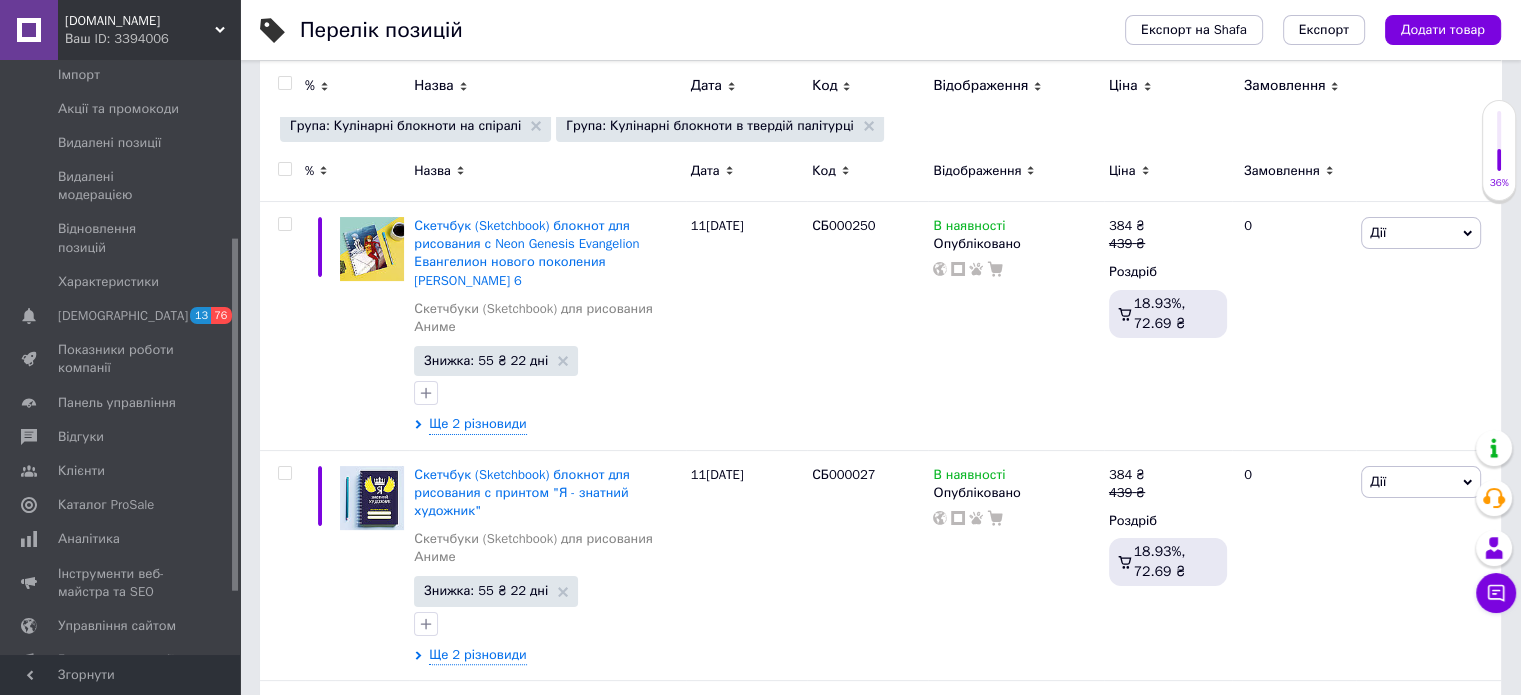 click at bounding box center [284, 169] 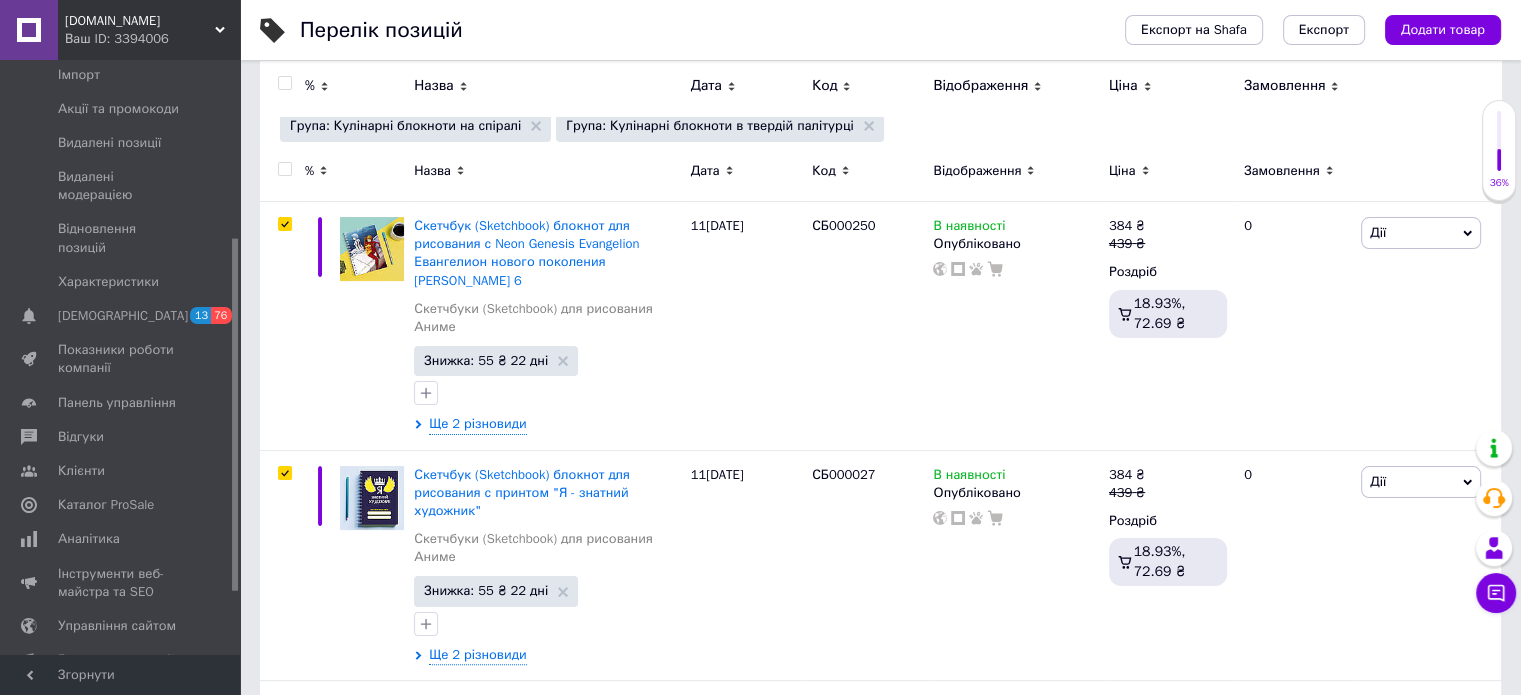 checkbox on "true" 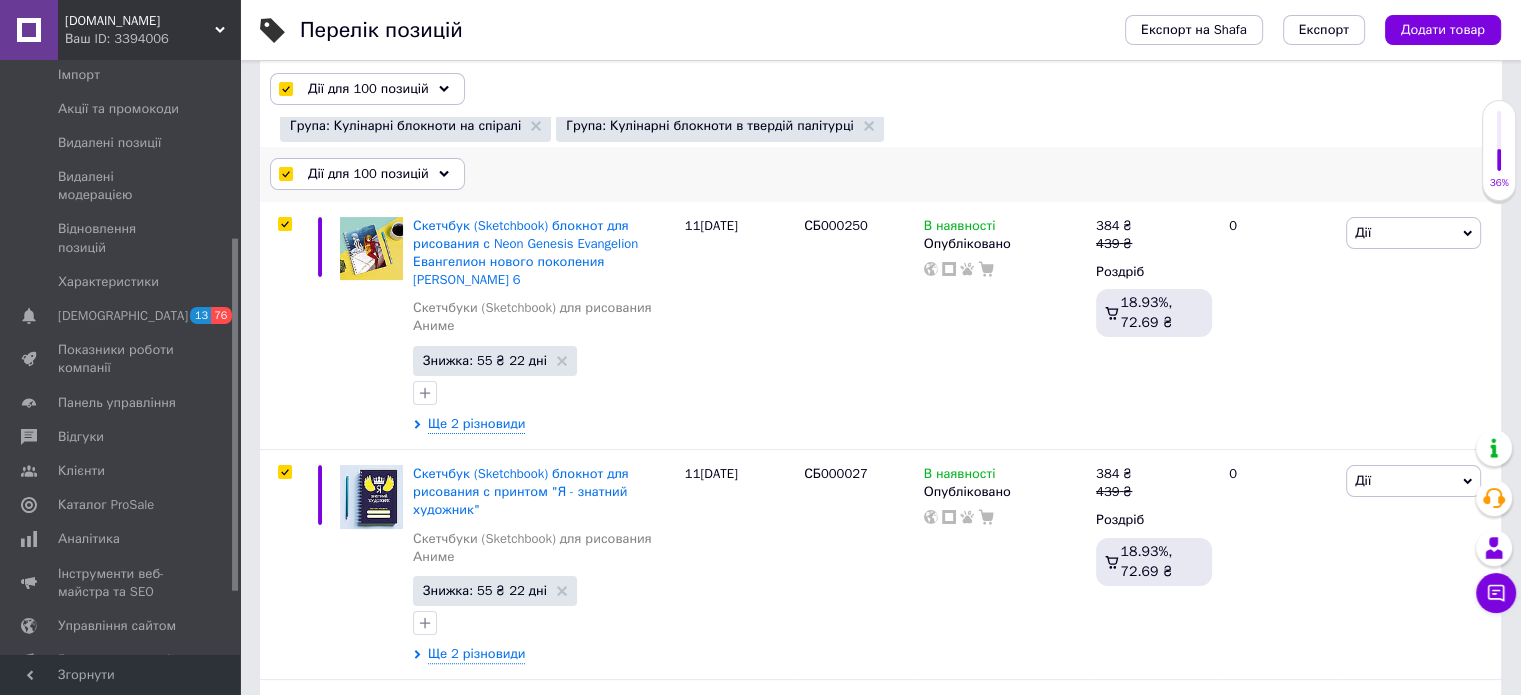 click on "Дії для 100 позицій" at bounding box center [368, 174] 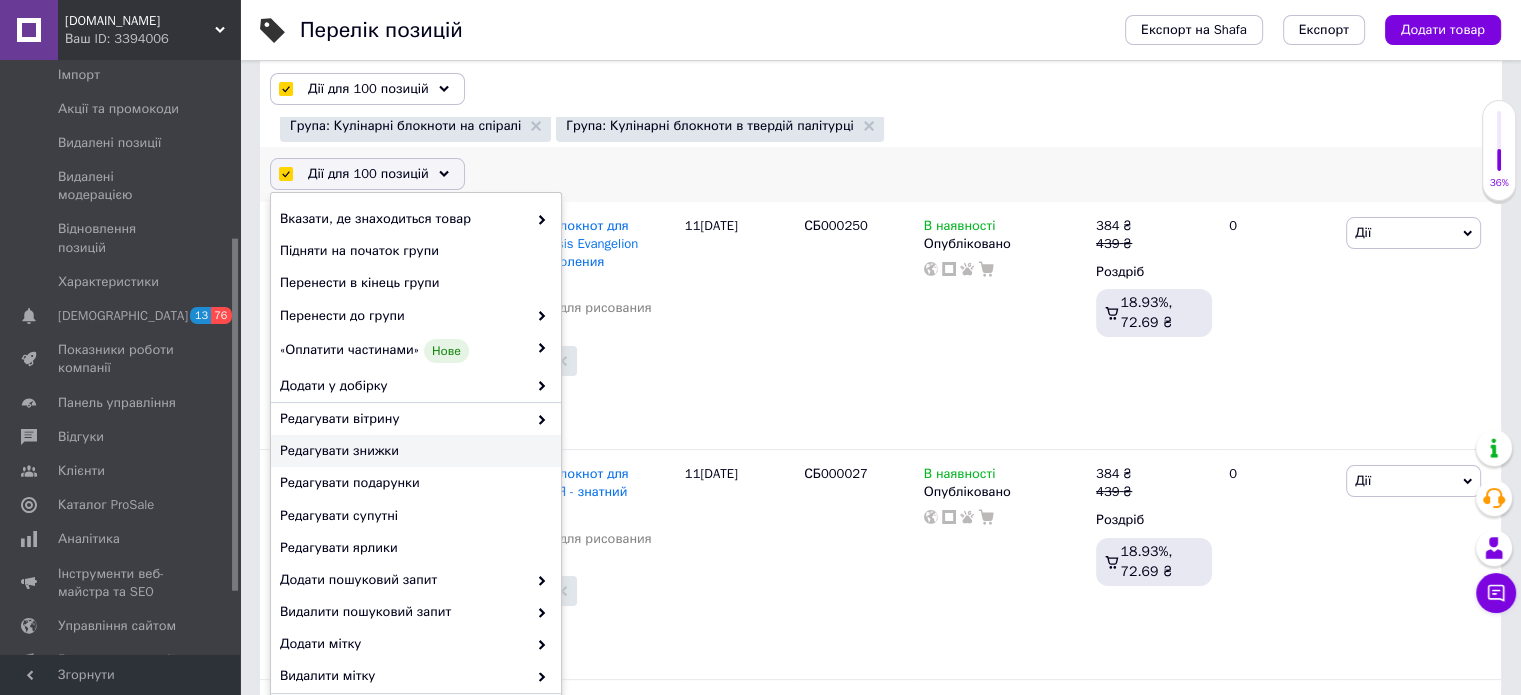 scroll, scrollTop: 100, scrollLeft: 0, axis: vertical 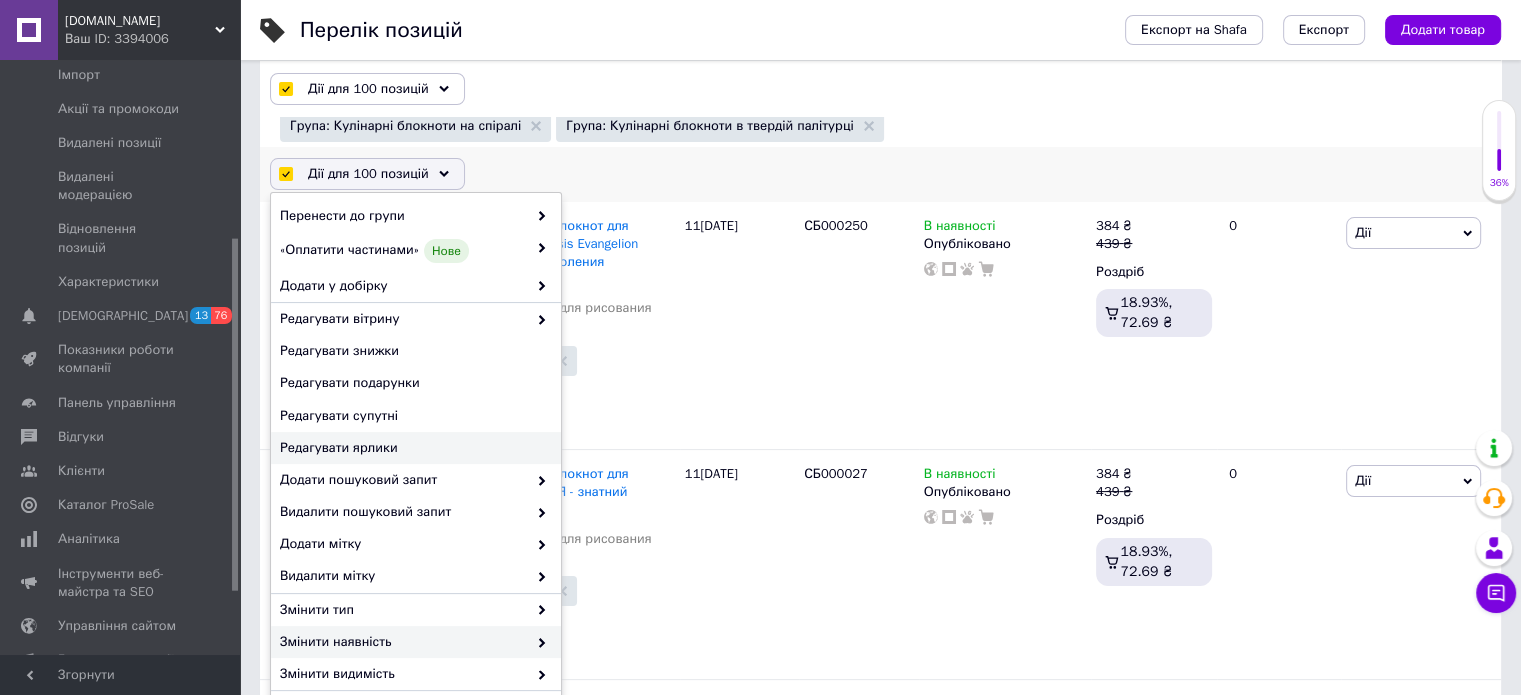 click 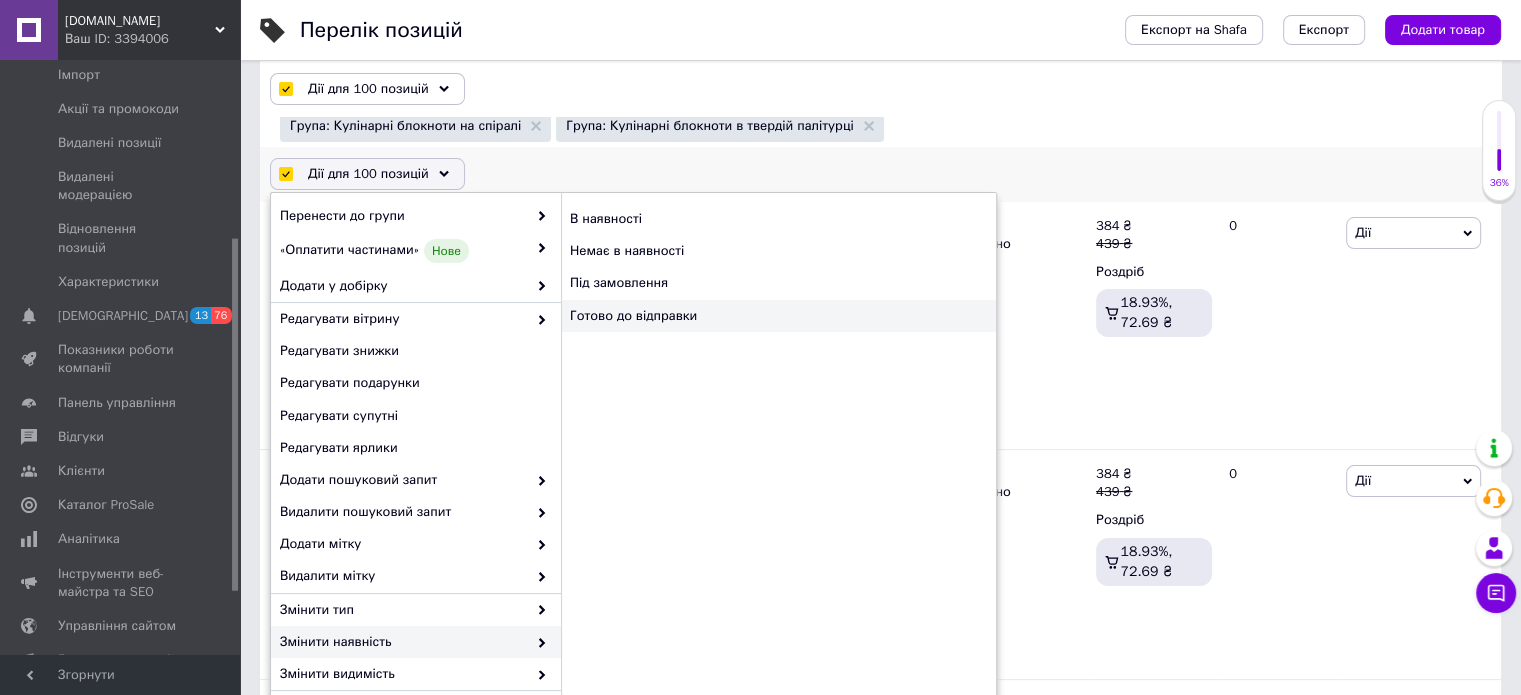 click on "Готово до відправки" at bounding box center (778, 316) 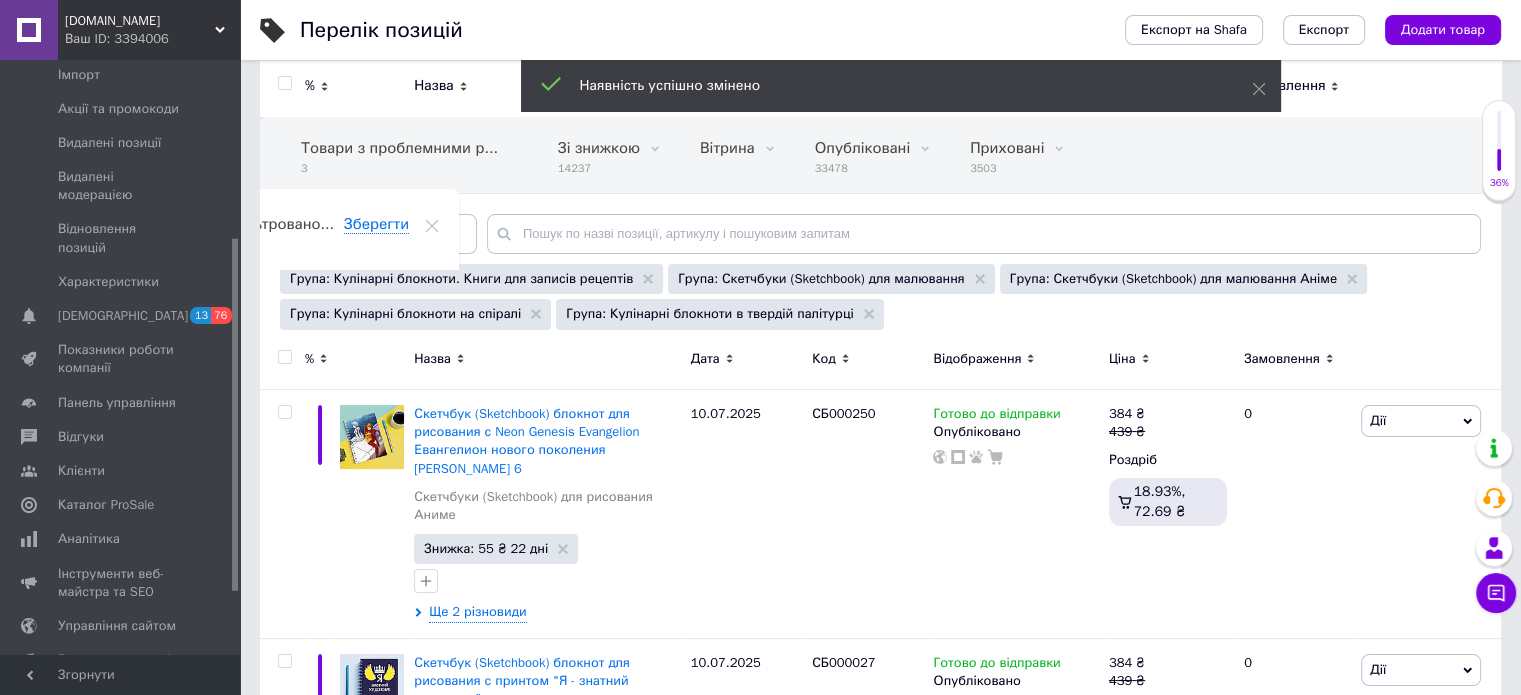 scroll, scrollTop: 100, scrollLeft: 0, axis: vertical 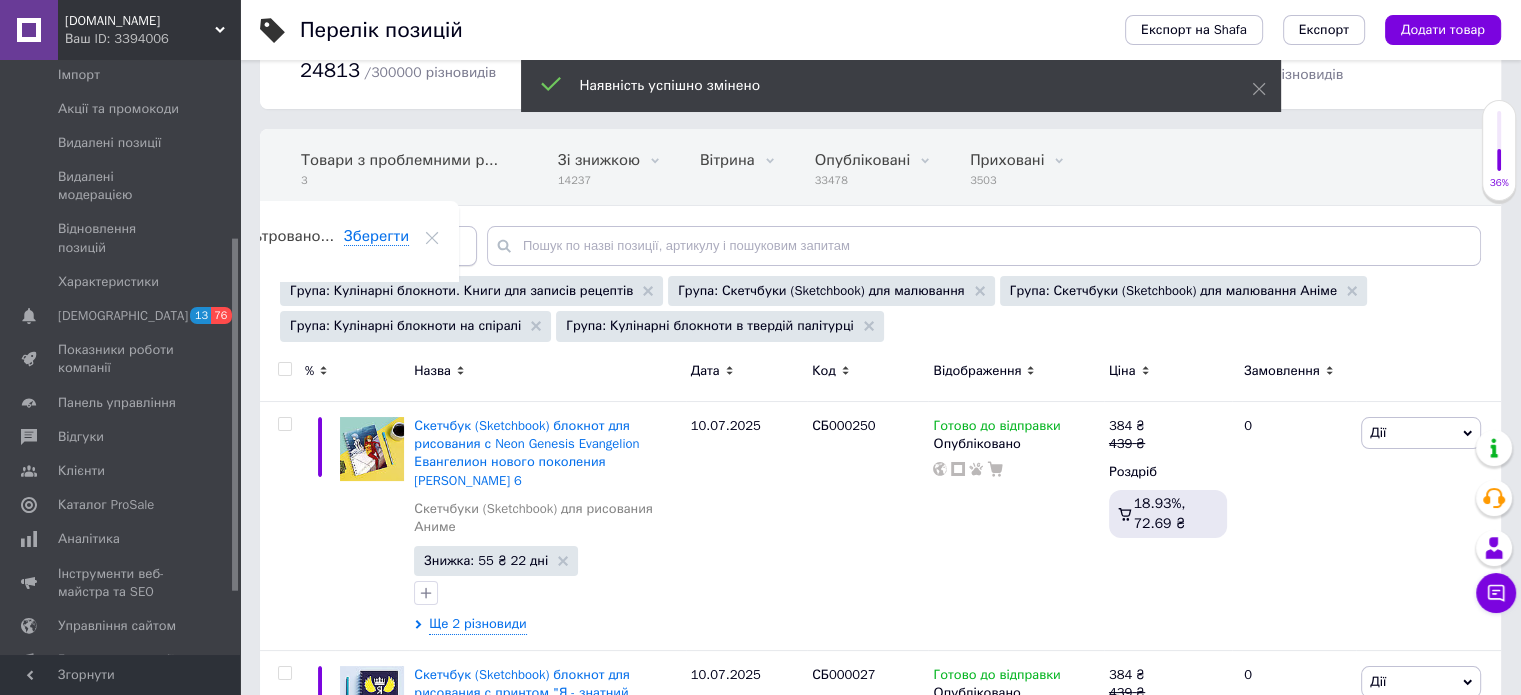 click on "Відфільтруйте товари" at bounding box center [368, 245] 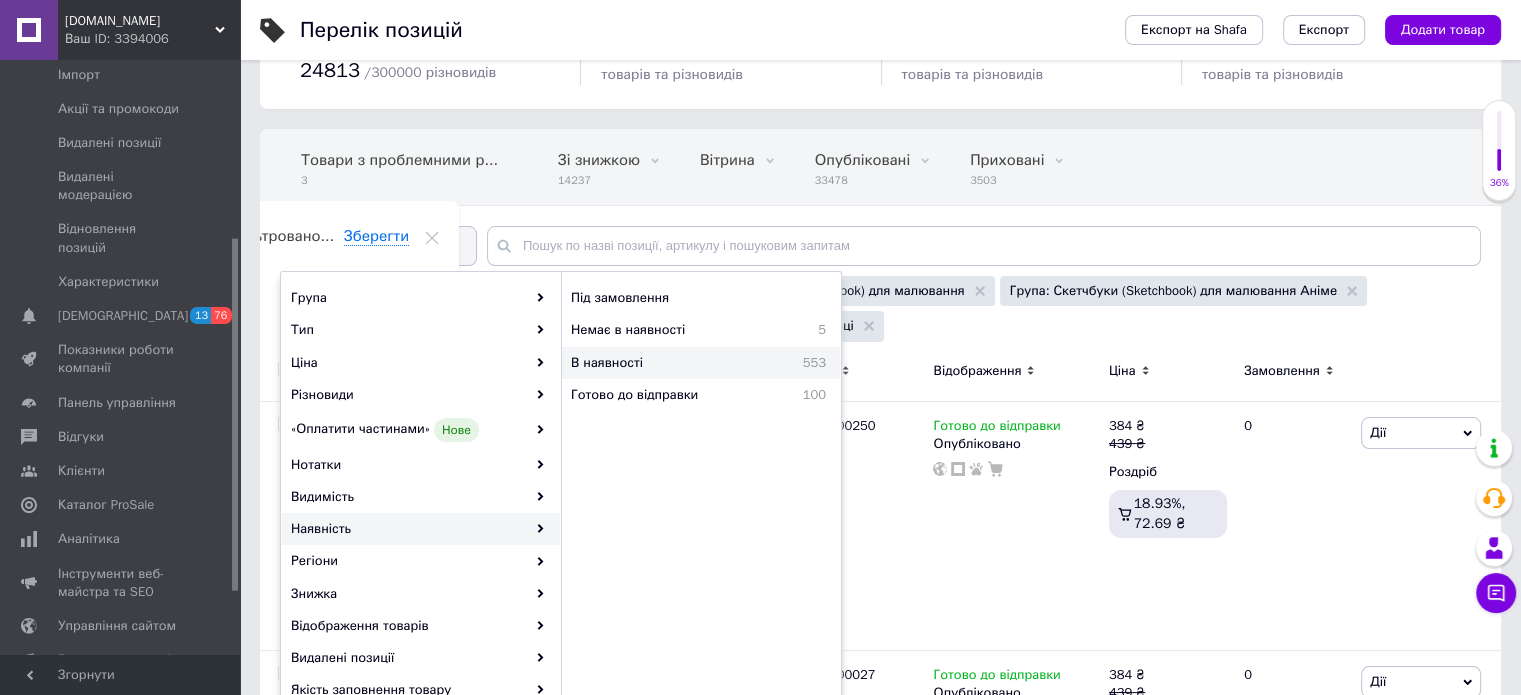 click on "В наявності" at bounding box center (658, 363) 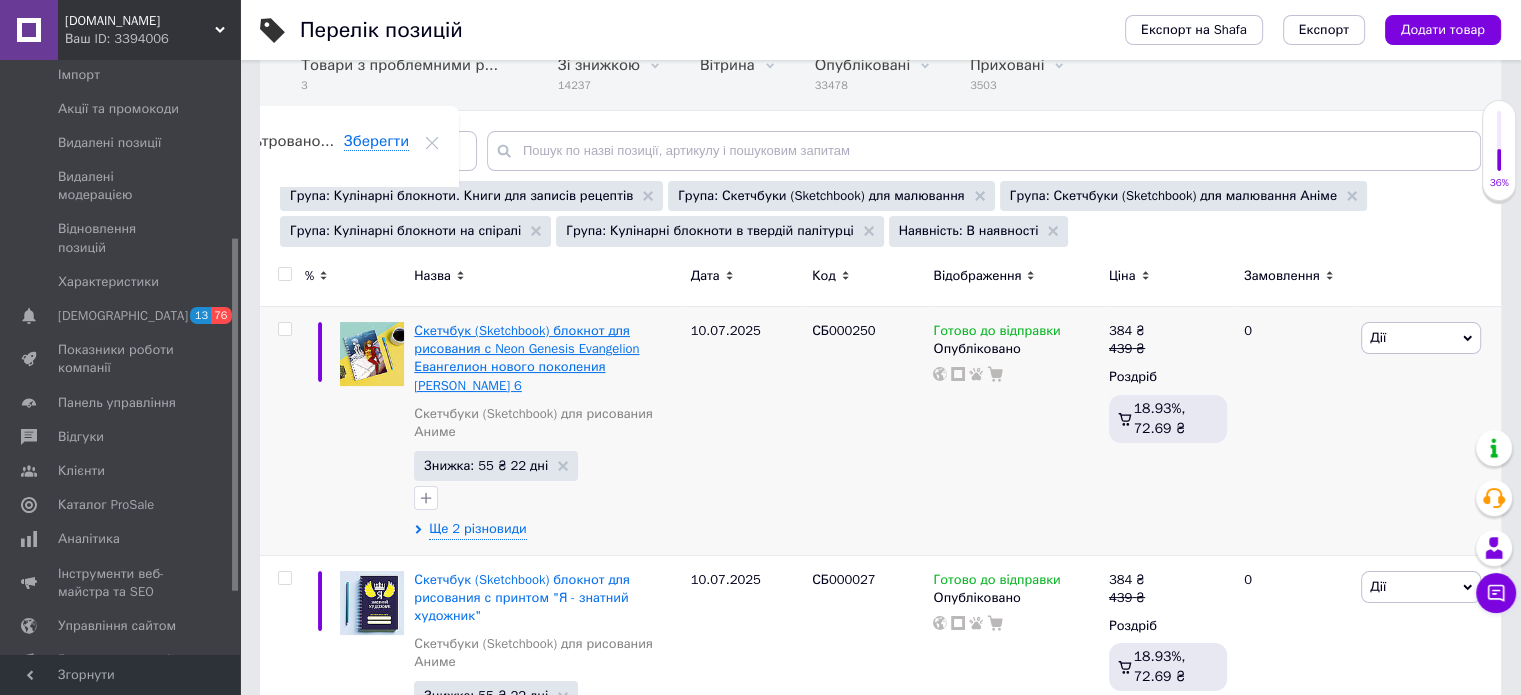 scroll, scrollTop: 200, scrollLeft: 0, axis: vertical 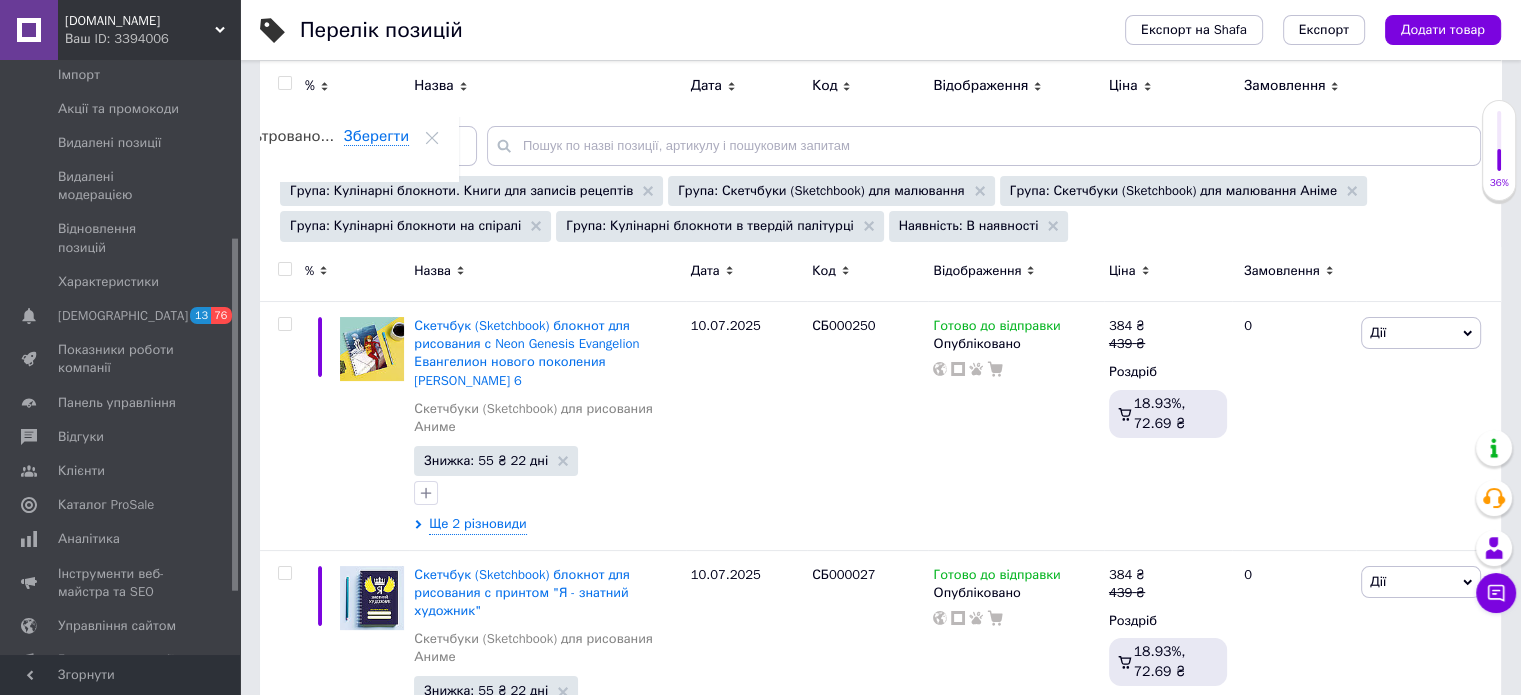 click at bounding box center (284, 269) 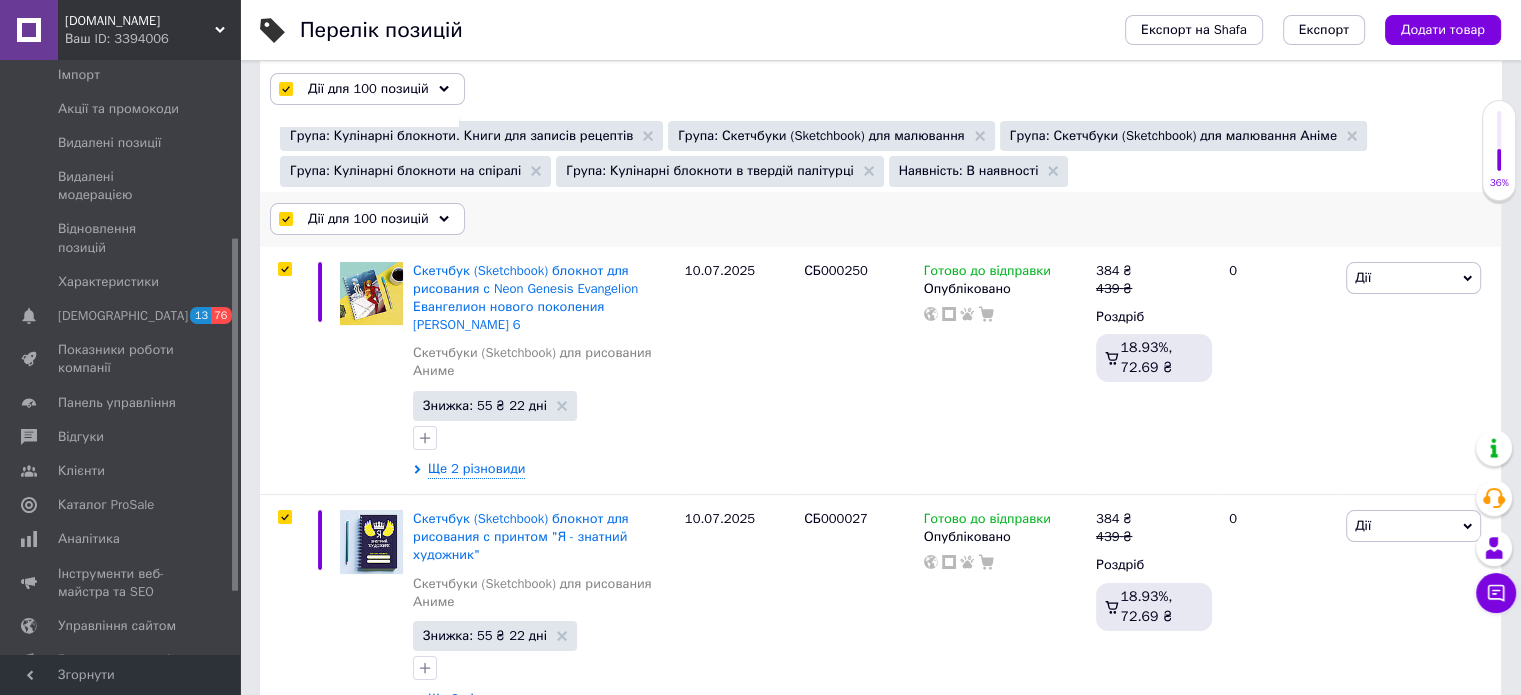 scroll, scrollTop: 300, scrollLeft: 0, axis: vertical 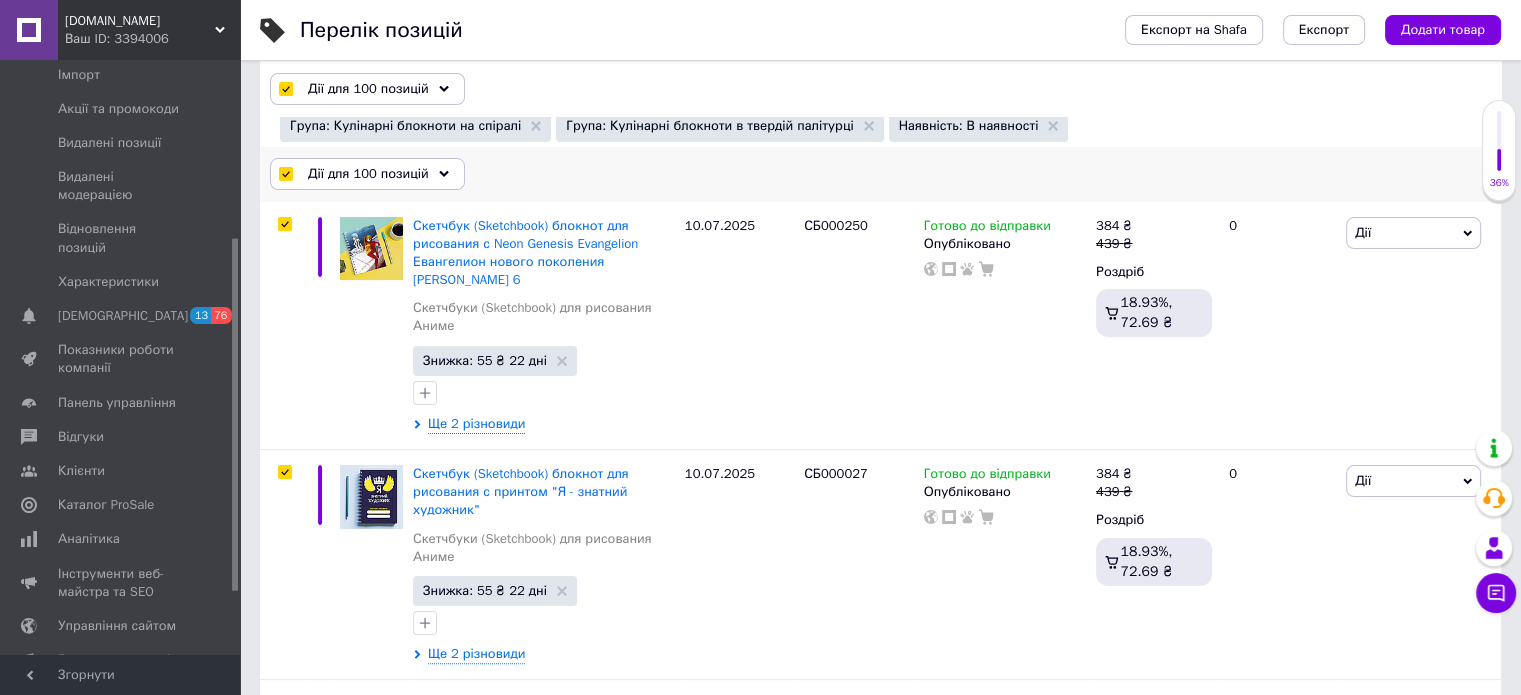 click on "Дії для 100 позицій" at bounding box center (367, 174) 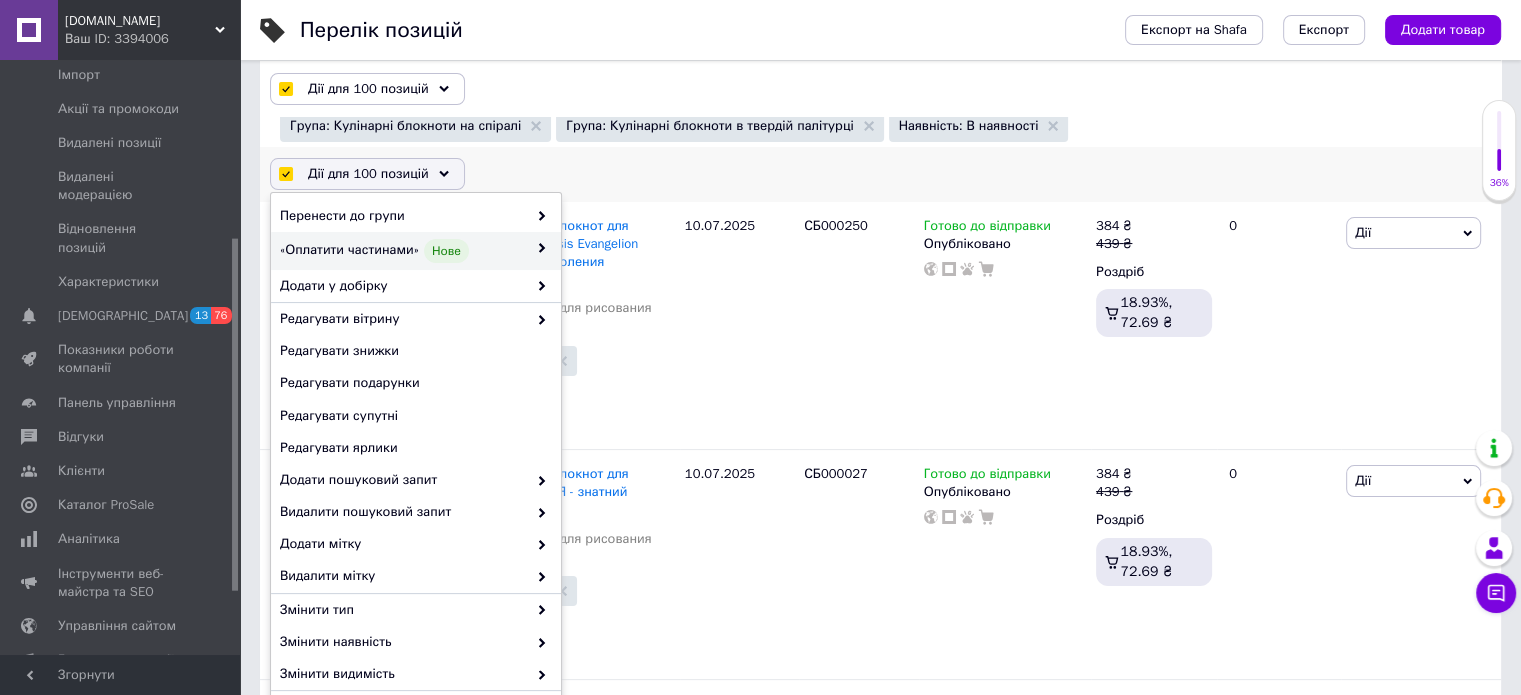 scroll, scrollTop: 200, scrollLeft: 0, axis: vertical 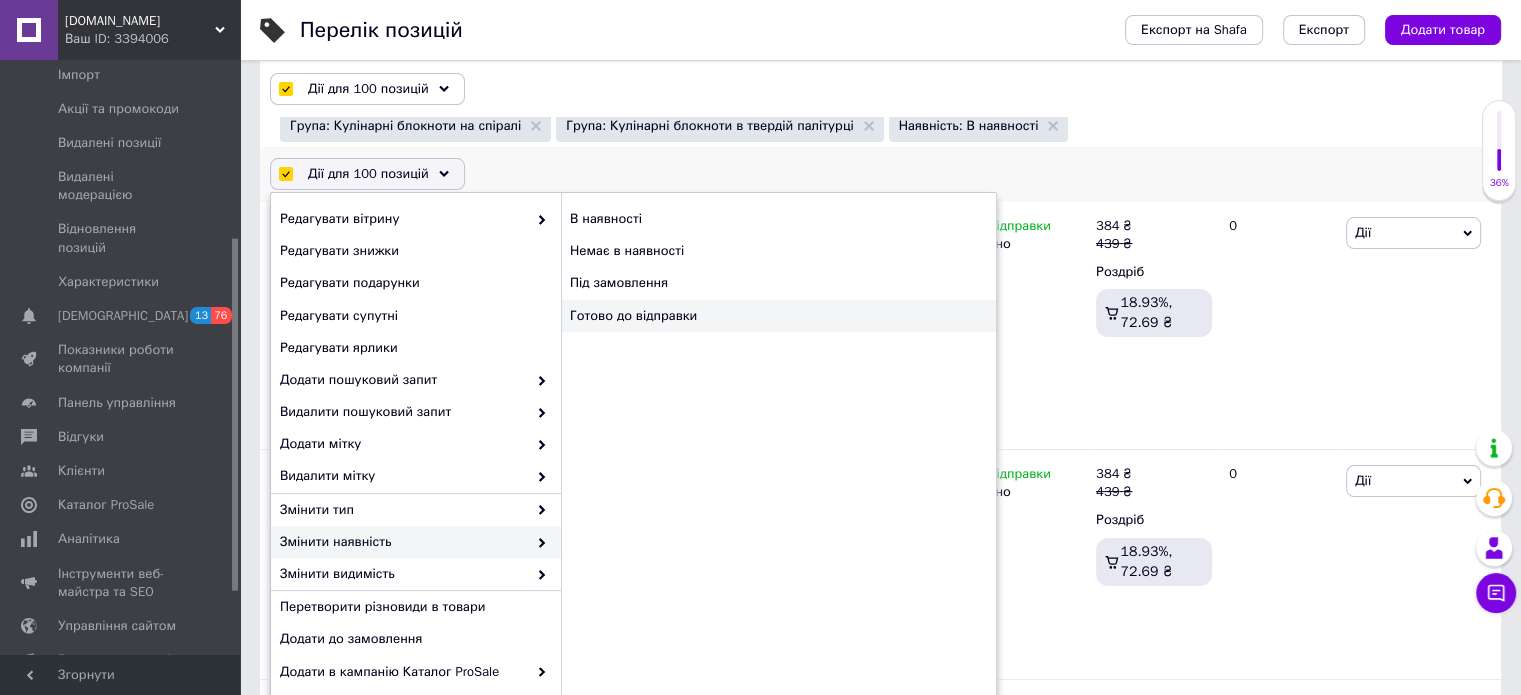 click on "Готово до відправки" at bounding box center [778, 316] 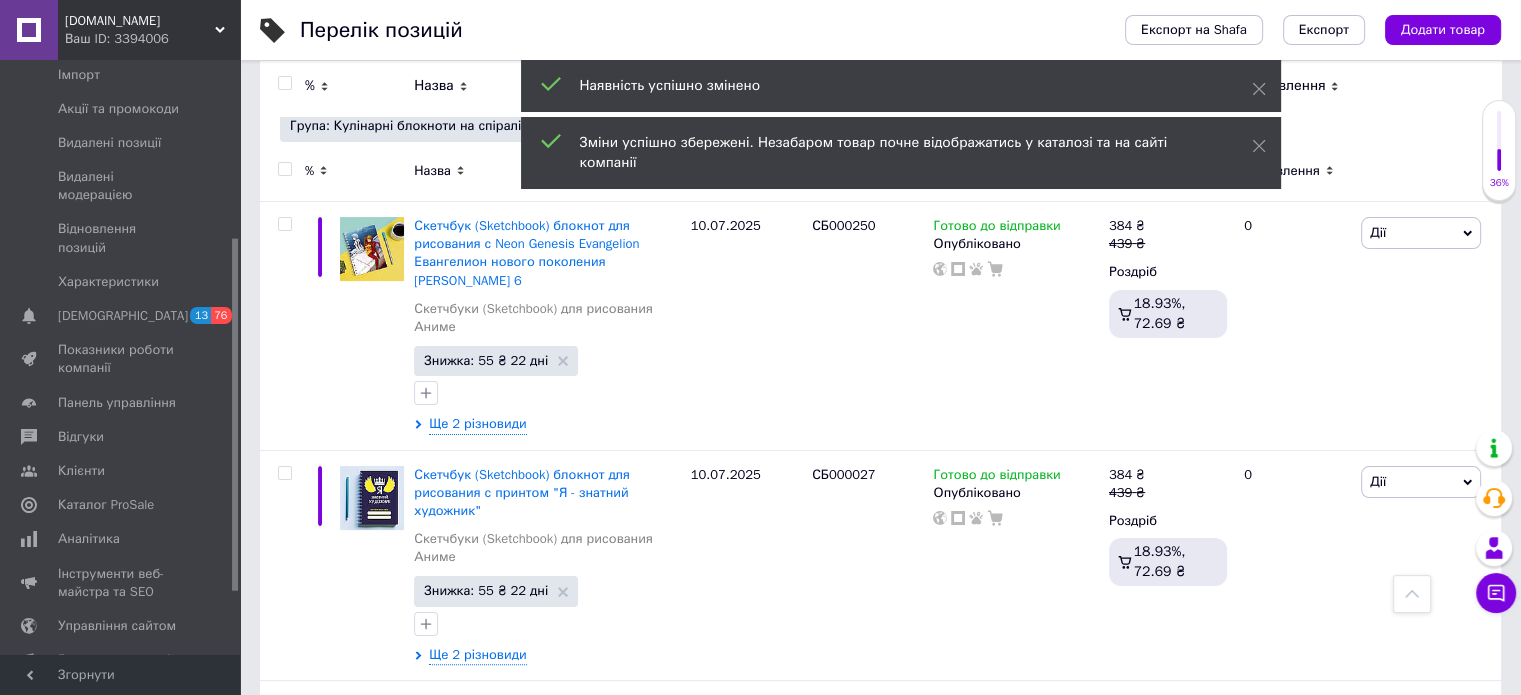 scroll, scrollTop: 20955, scrollLeft: 0, axis: vertical 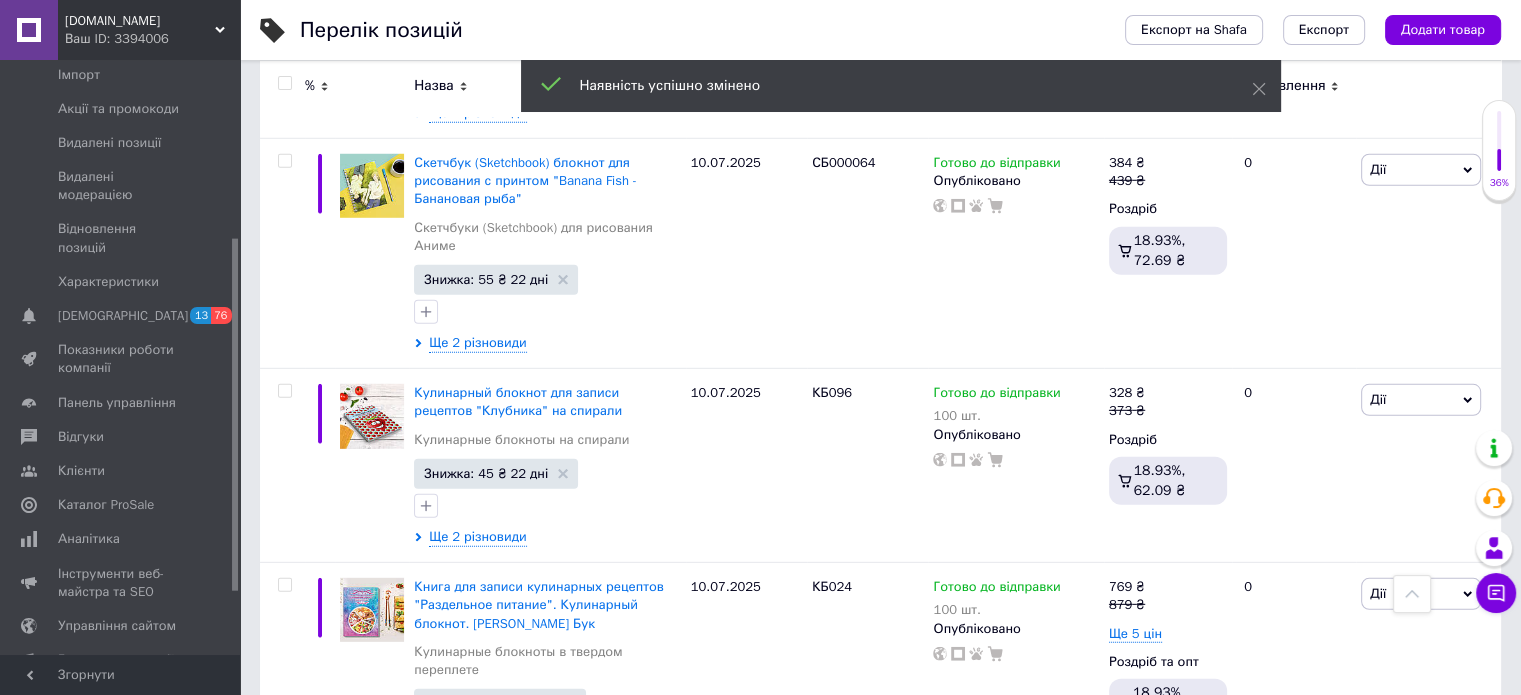 click on "2" at bounding box center (327, 1256) 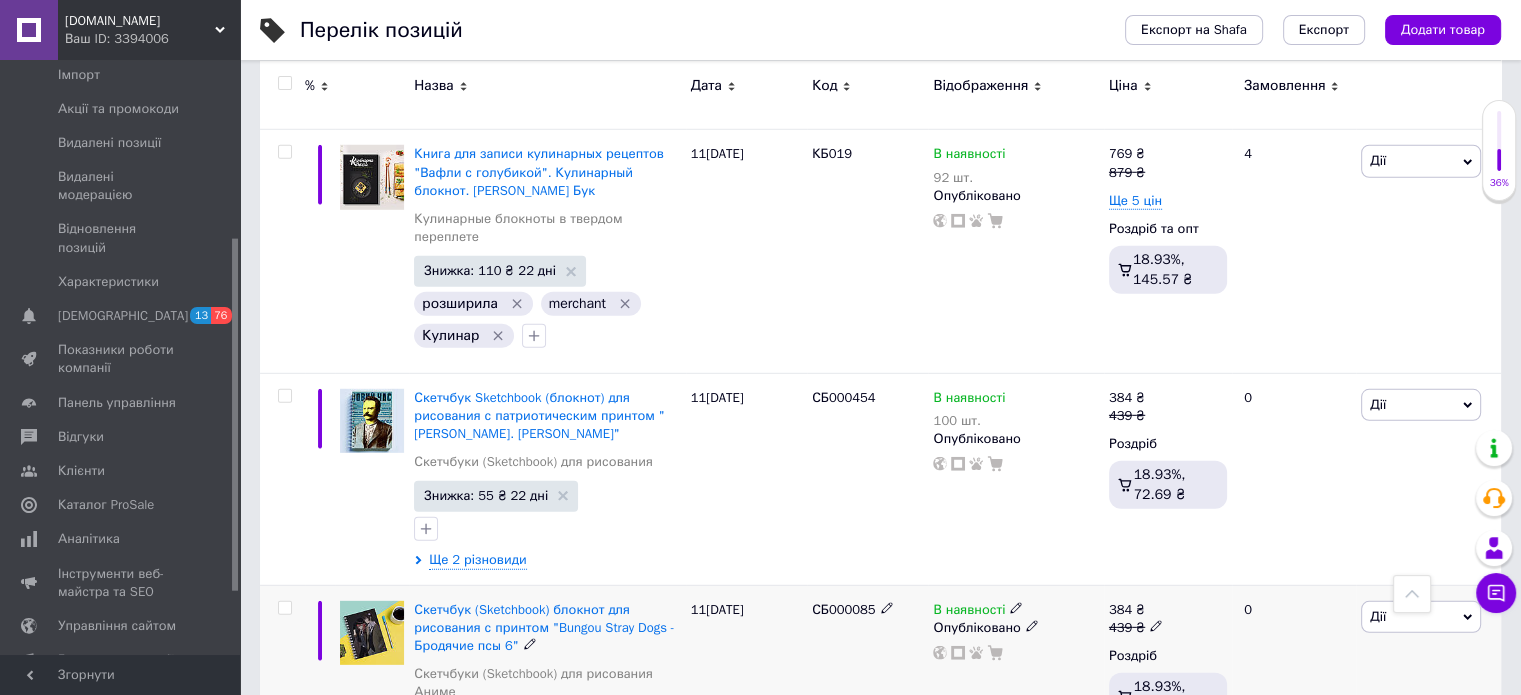 scroll, scrollTop: 20776, scrollLeft: 0, axis: vertical 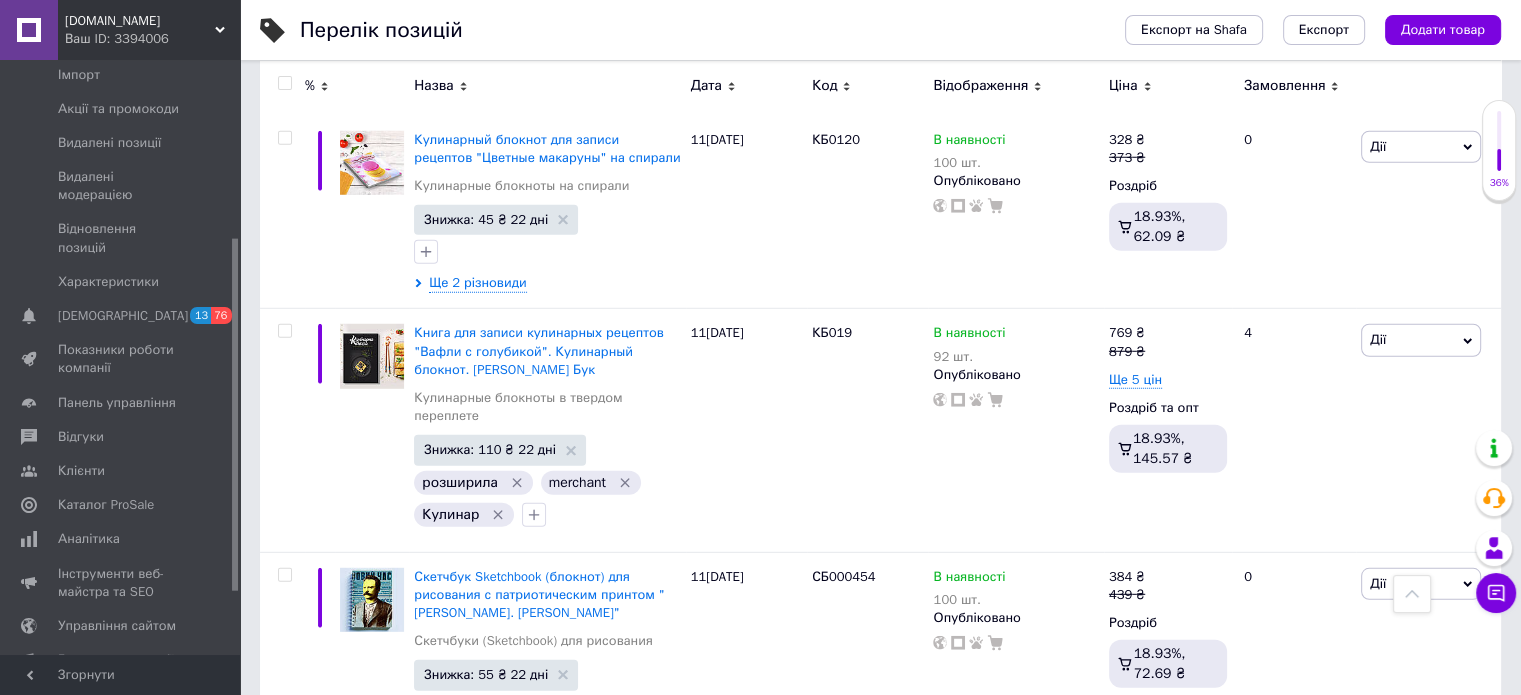 click at bounding box center [284, 83] 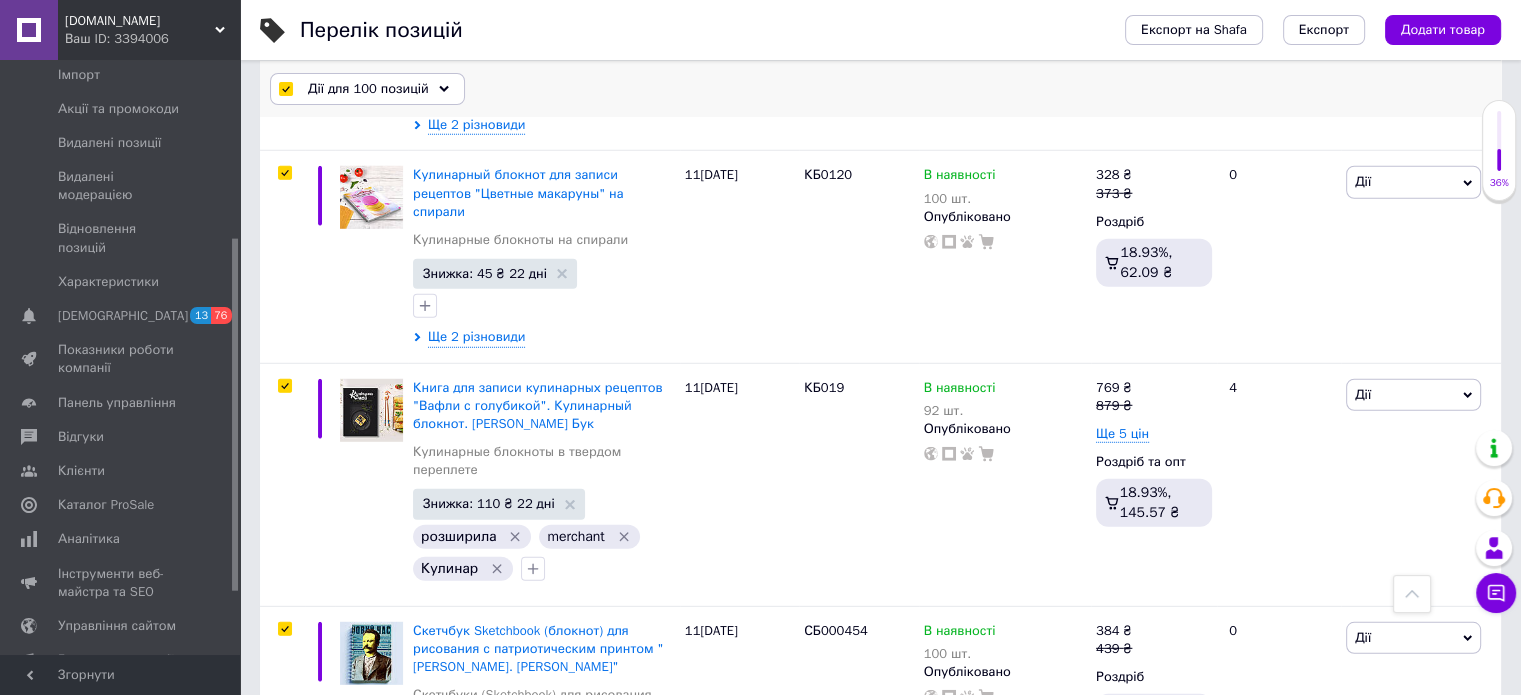 scroll, scrollTop: 21140, scrollLeft: 0, axis: vertical 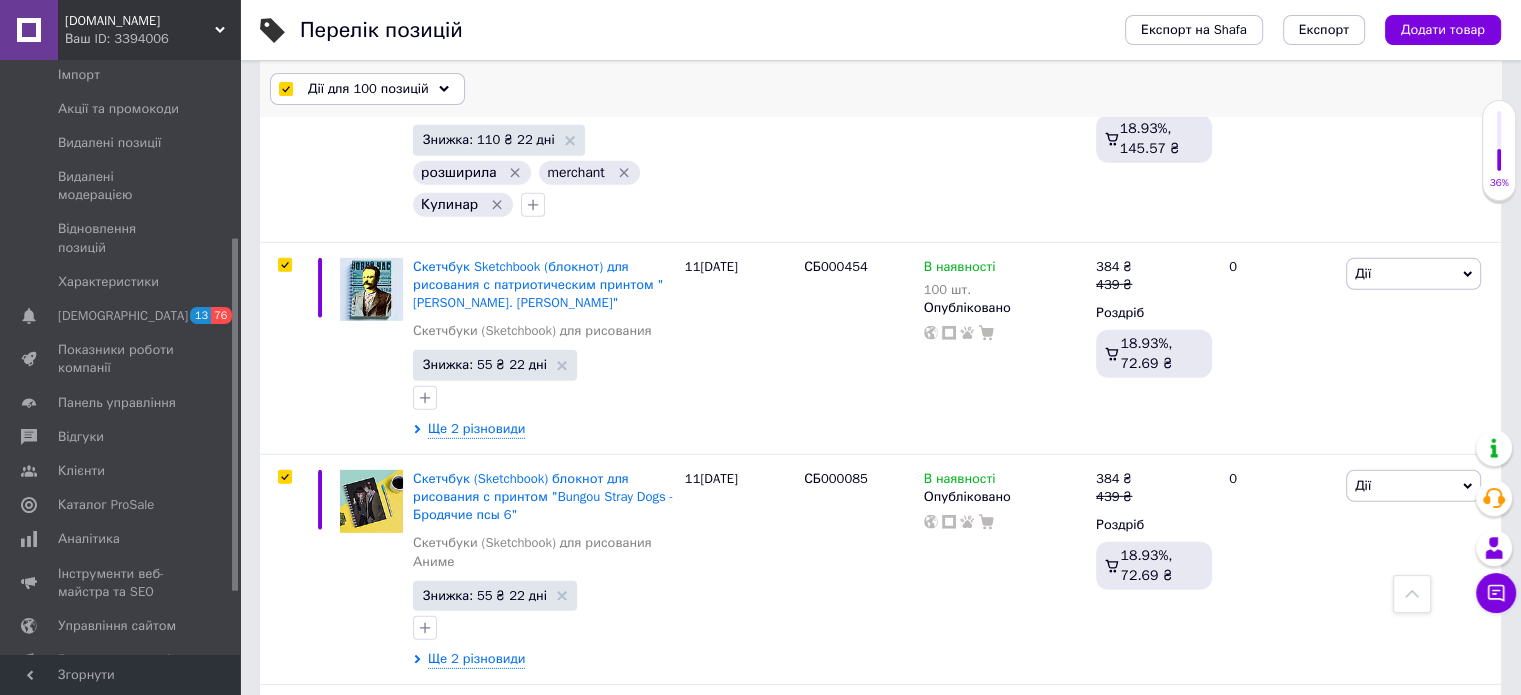 click on "Дії для 100 позицій" at bounding box center (367, 89) 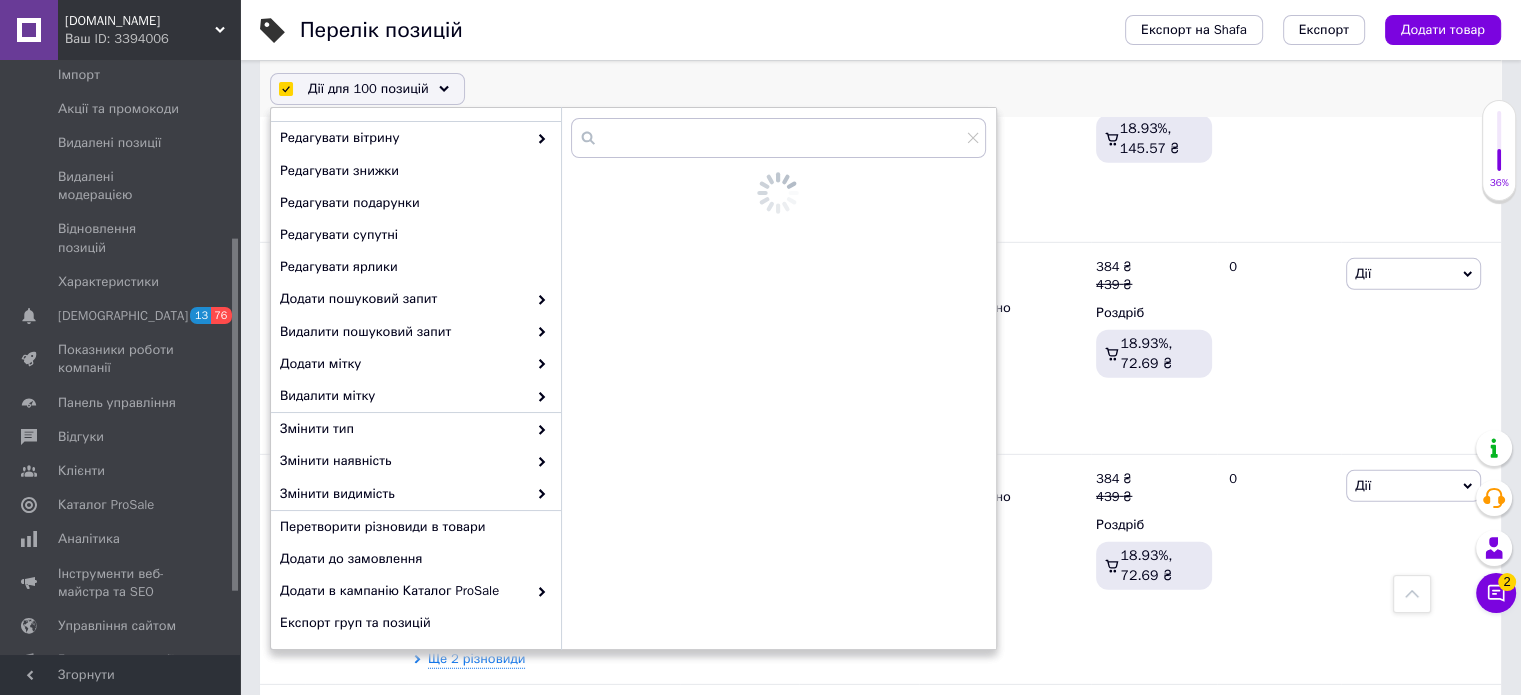 scroll, scrollTop: 200, scrollLeft: 0, axis: vertical 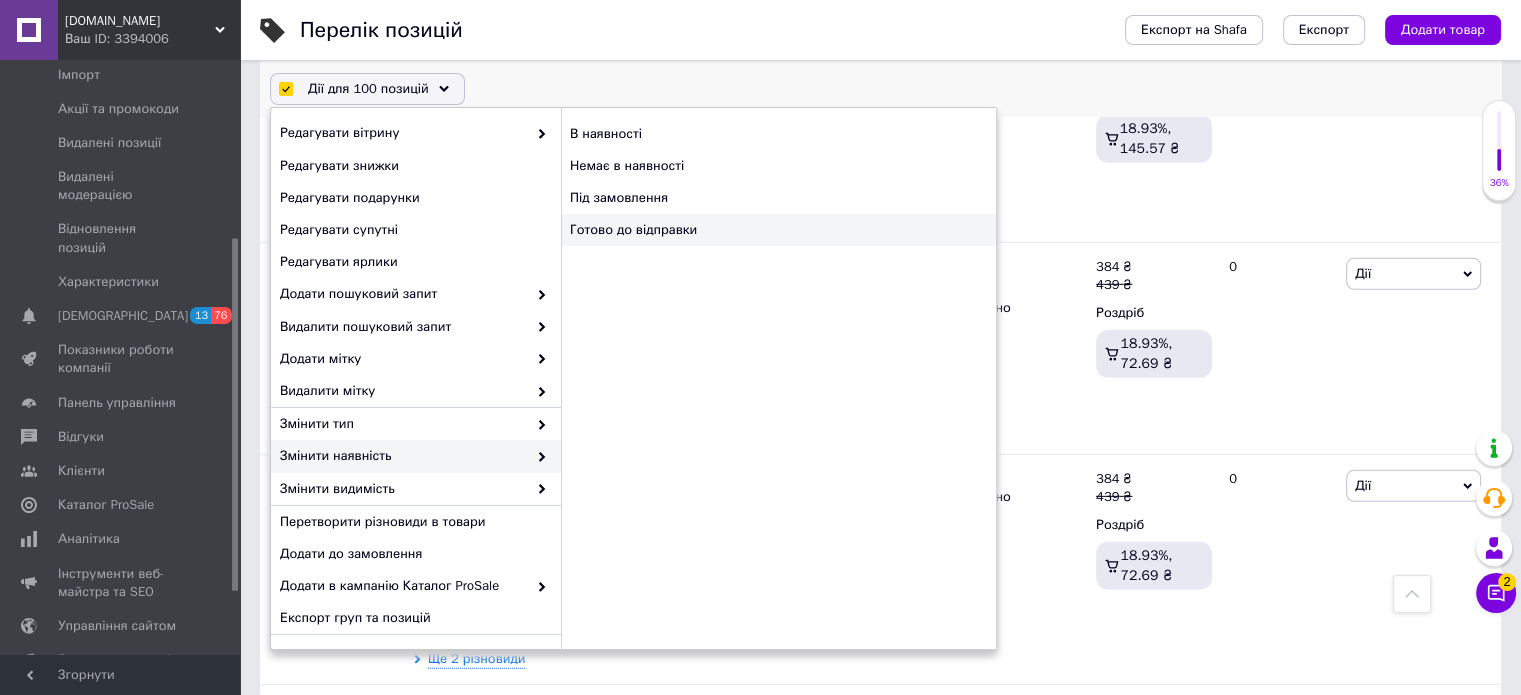 click on "Готово до відправки" at bounding box center (778, 230) 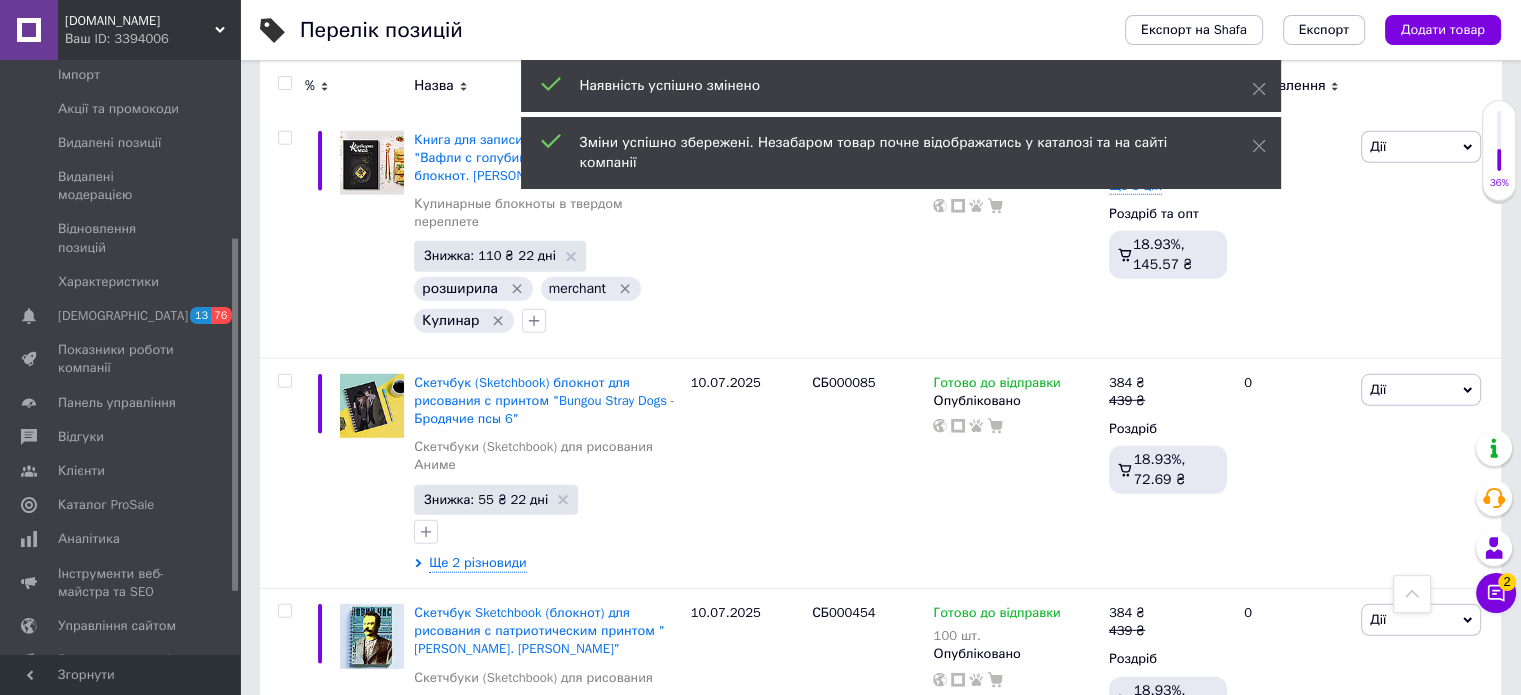 scroll, scrollTop: 20776, scrollLeft: 0, axis: vertical 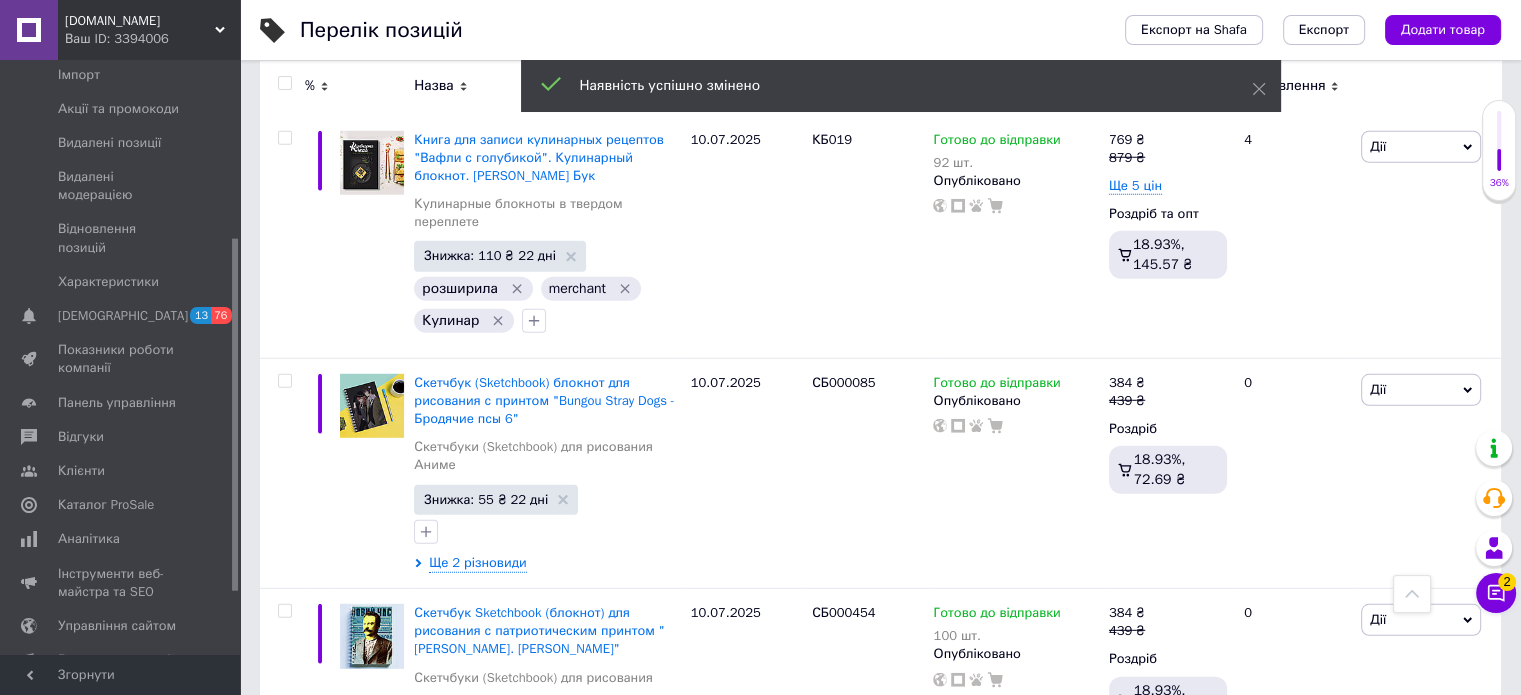 click on "3" at bounding box center [494, 1265] 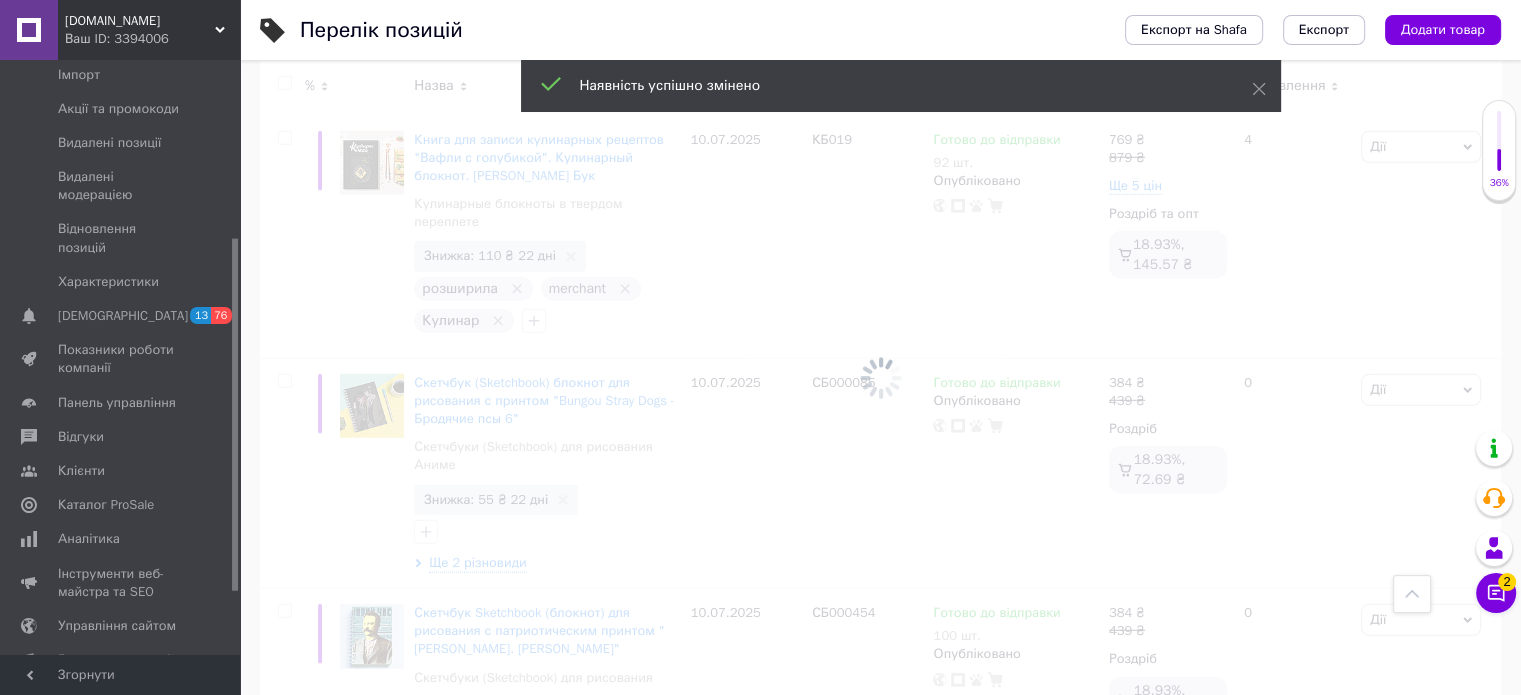 scroll, scrollTop: 20777, scrollLeft: 0, axis: vertical 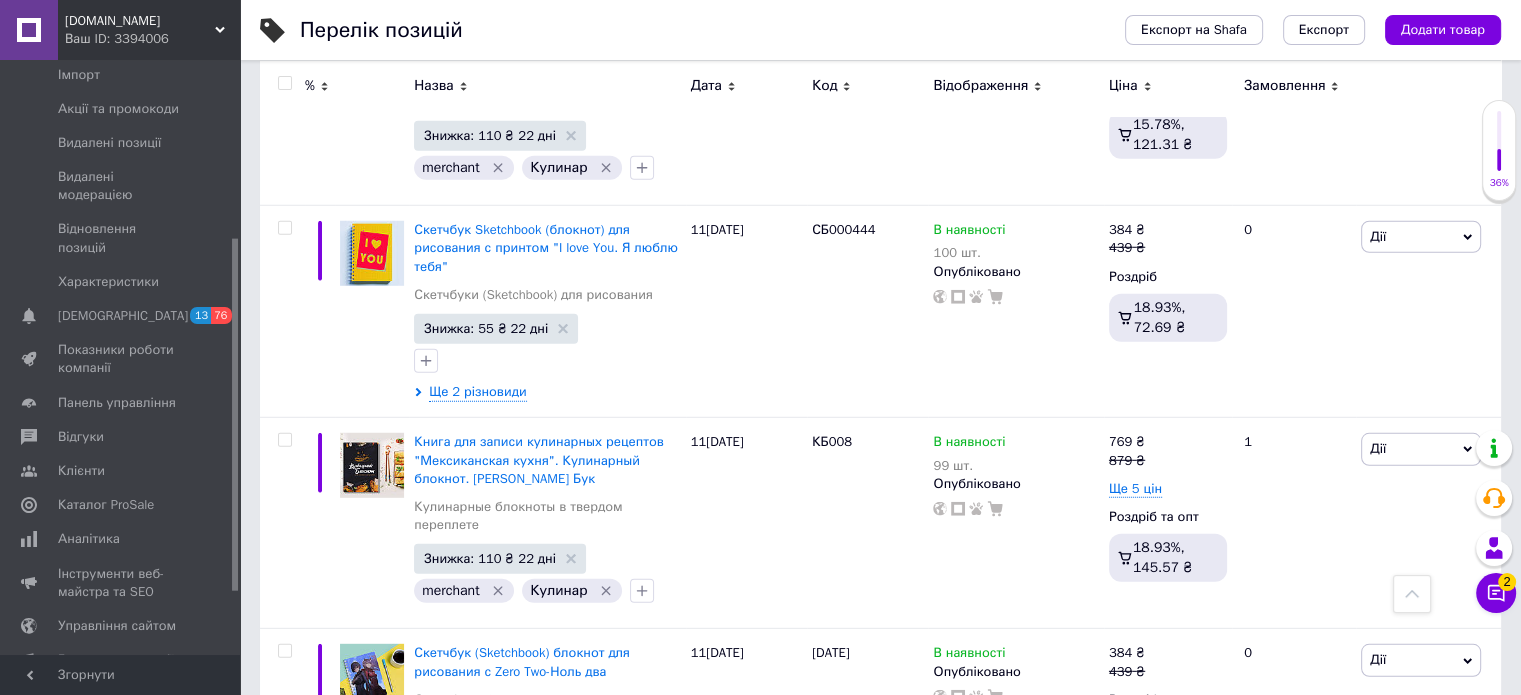 click at bounding box center [284, 83] 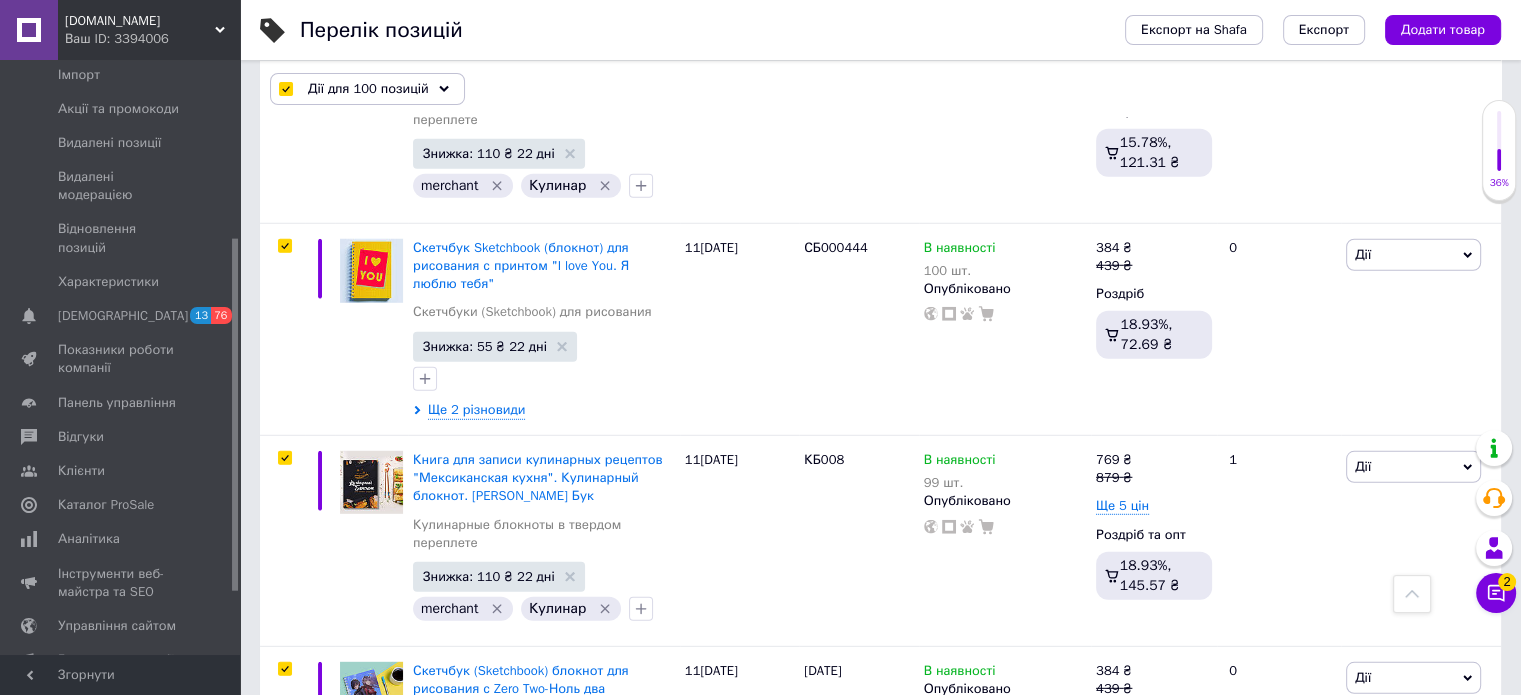 scroll, scrollTop: 21088, scrollLeft: 0, axis: vertical 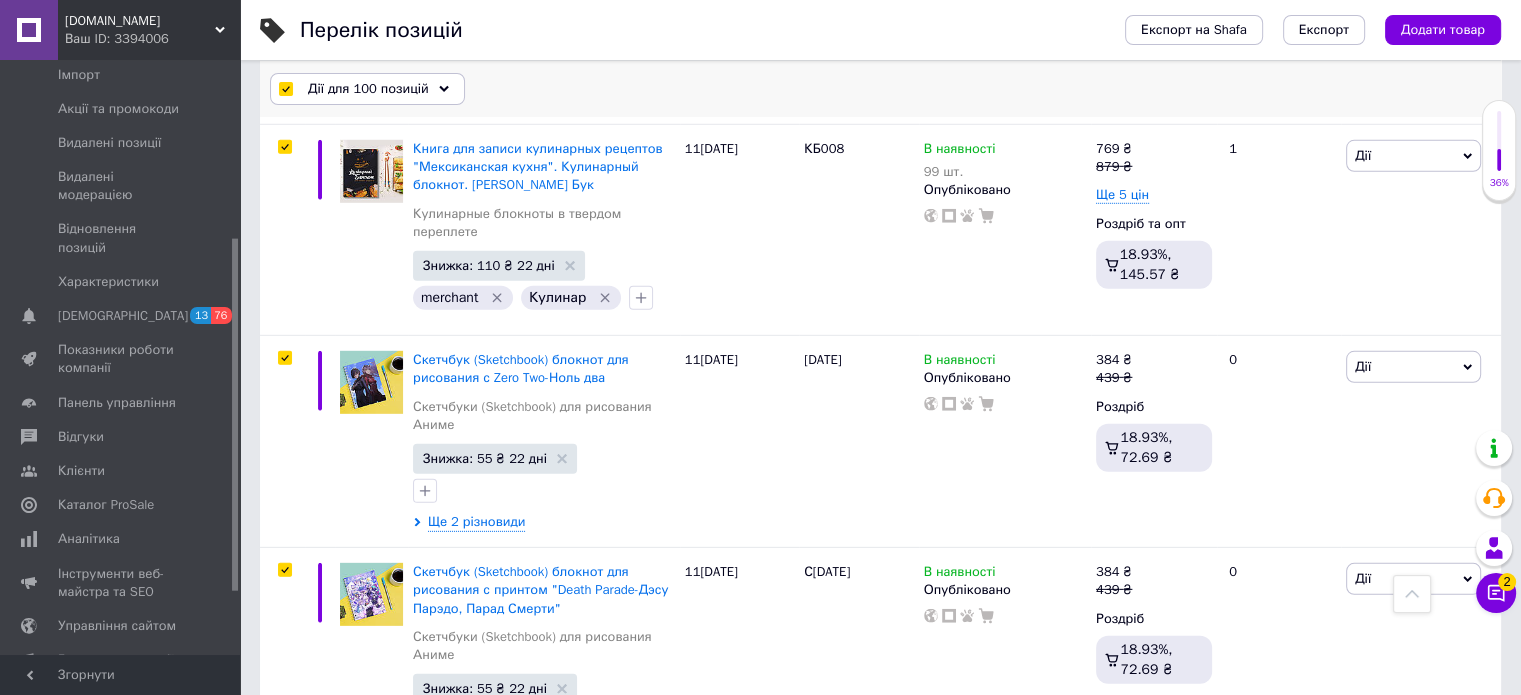 click on "Дії для 100 позицій" at bounding box center [368, 89] 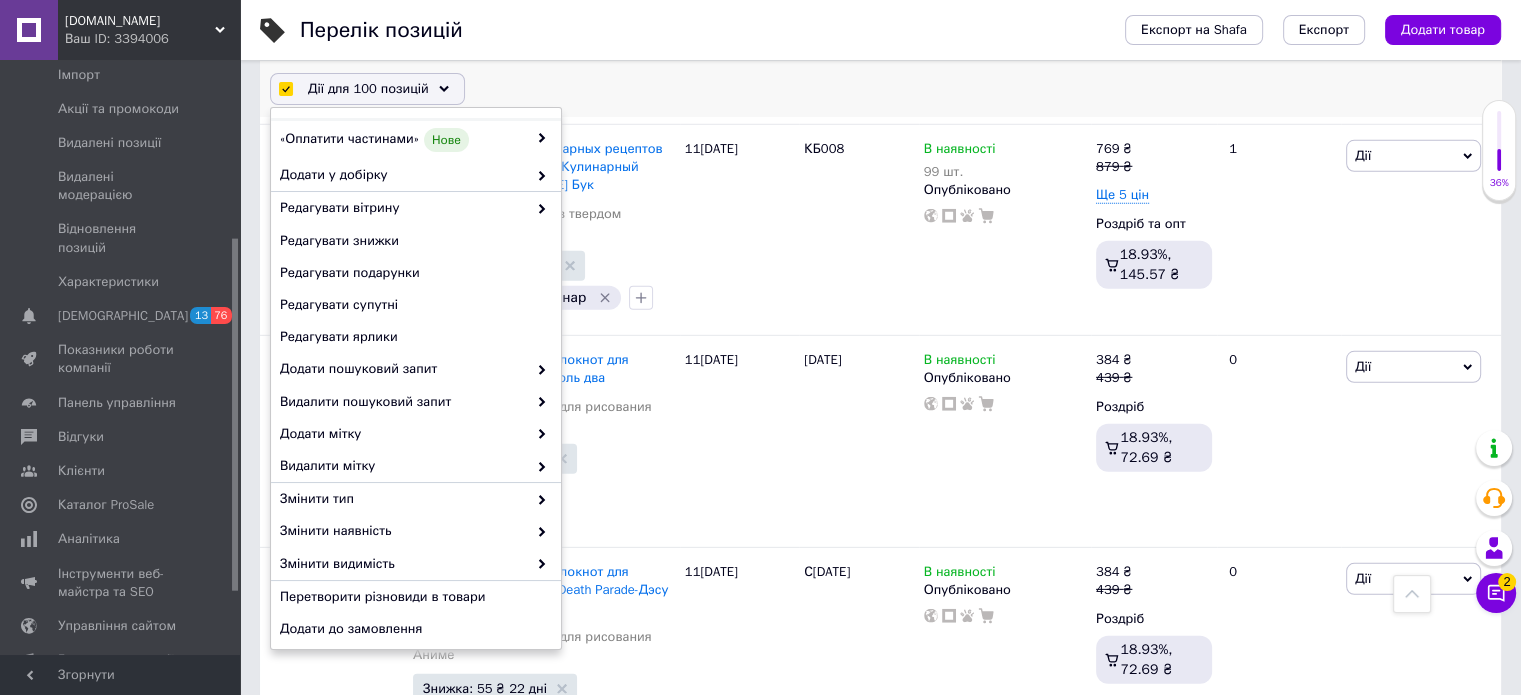 scroll, scrollTop: 200, scrollLeft: 0, axis: vertical 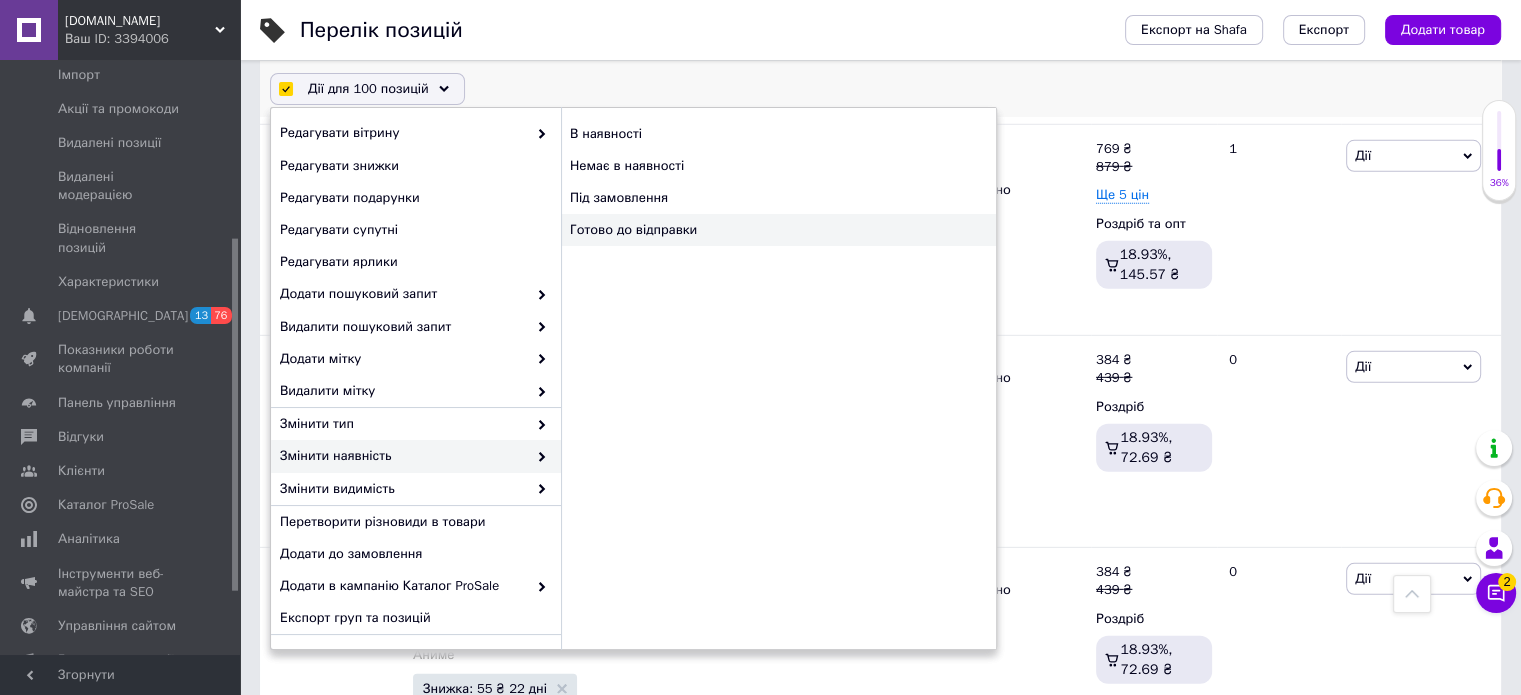 click on "Готово до відправки" at bounding box center [778, 230] 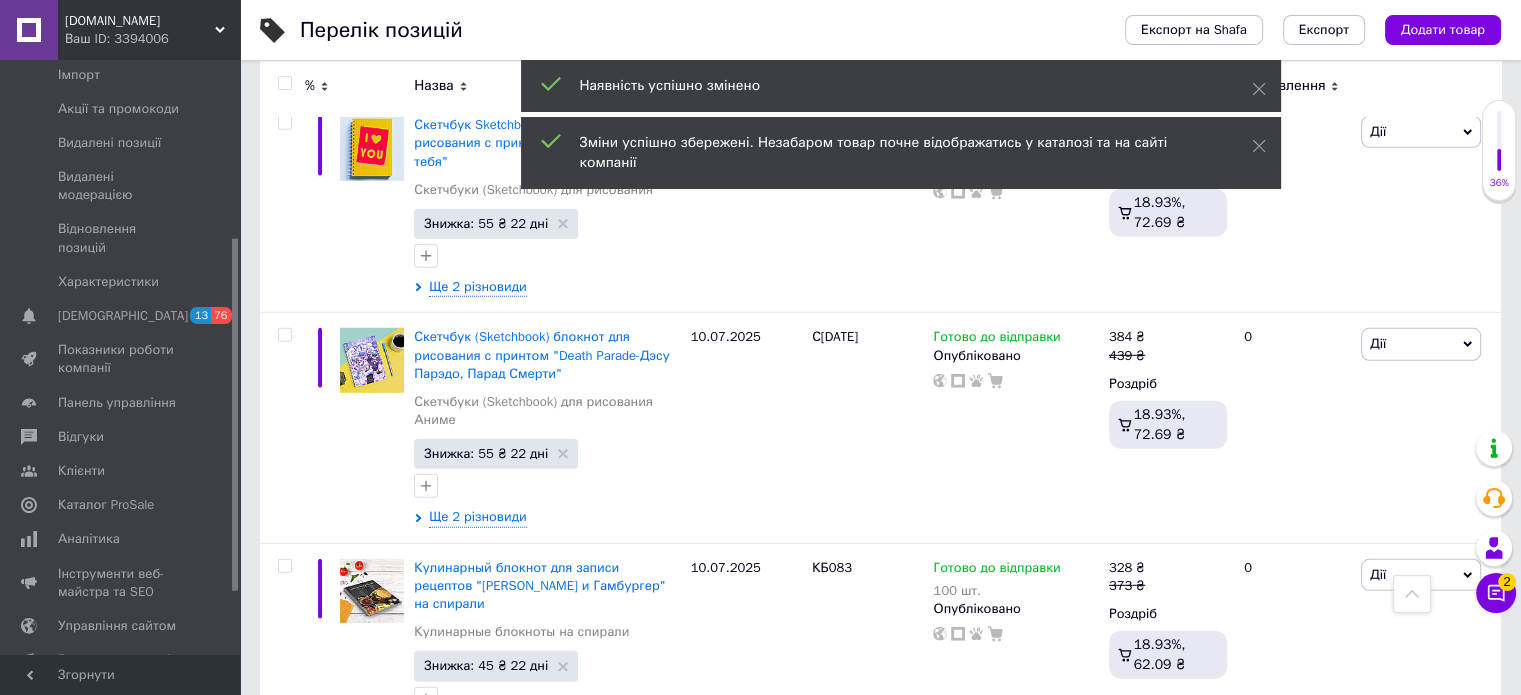 scroll, scrollTop: 20864, scrollLeft: 0, axis: vertical 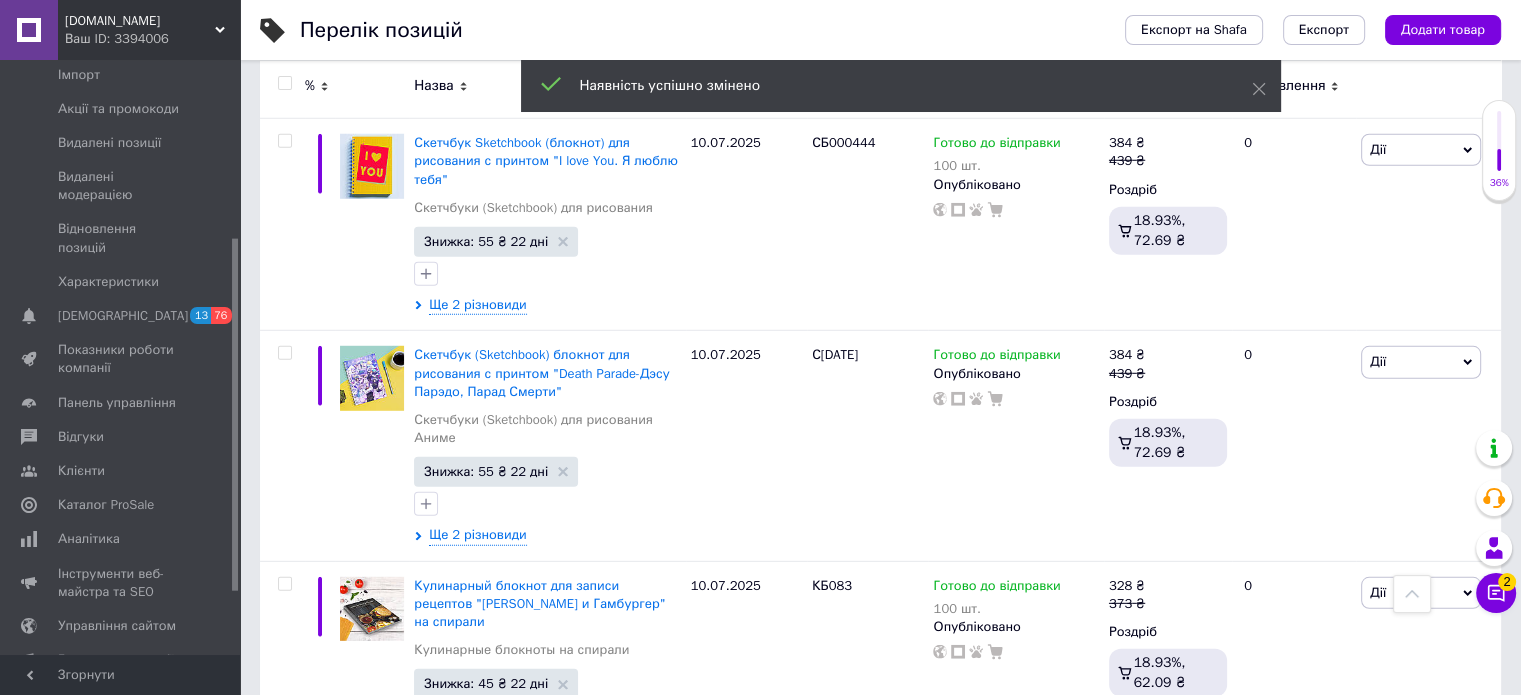 click on "4" at bounding box center (539, 1467) 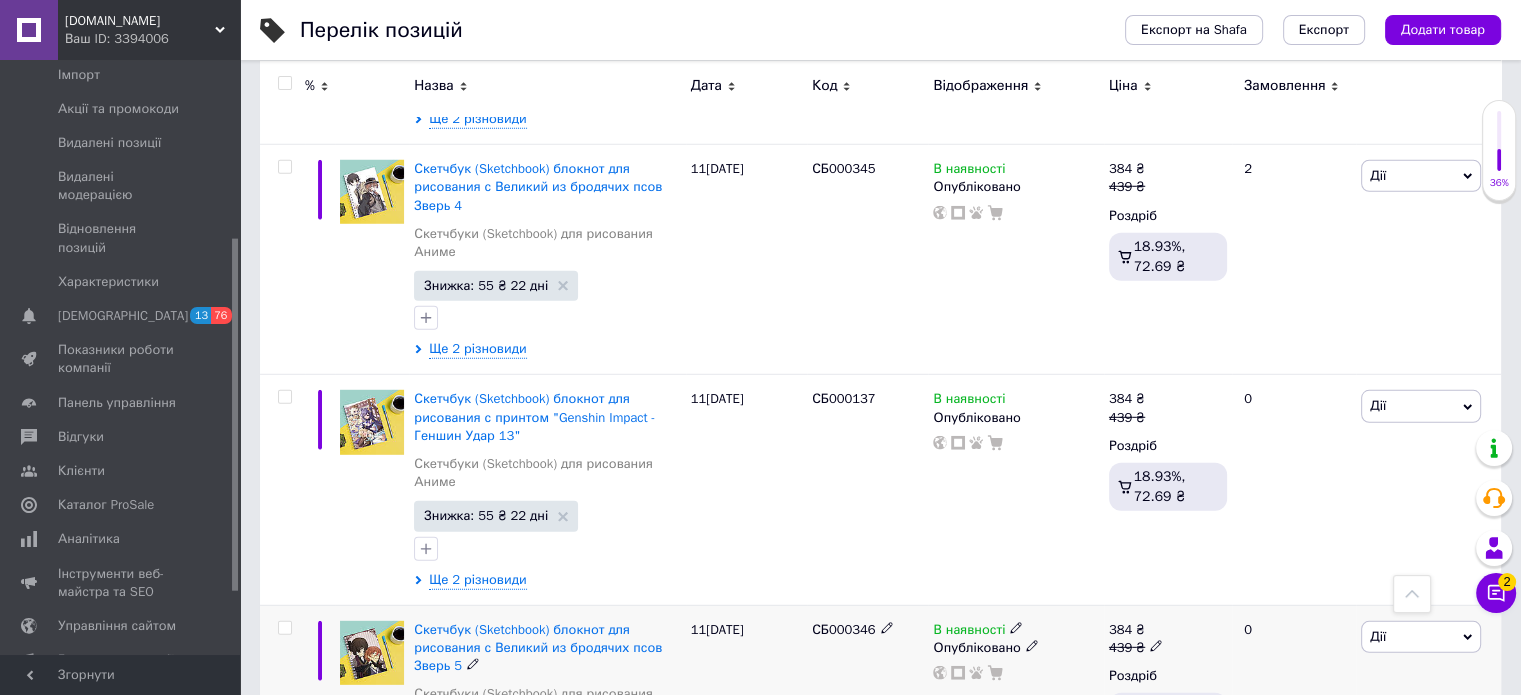 scroll, scrollTop: 20882, scrollLeft: 0, axis: vertical 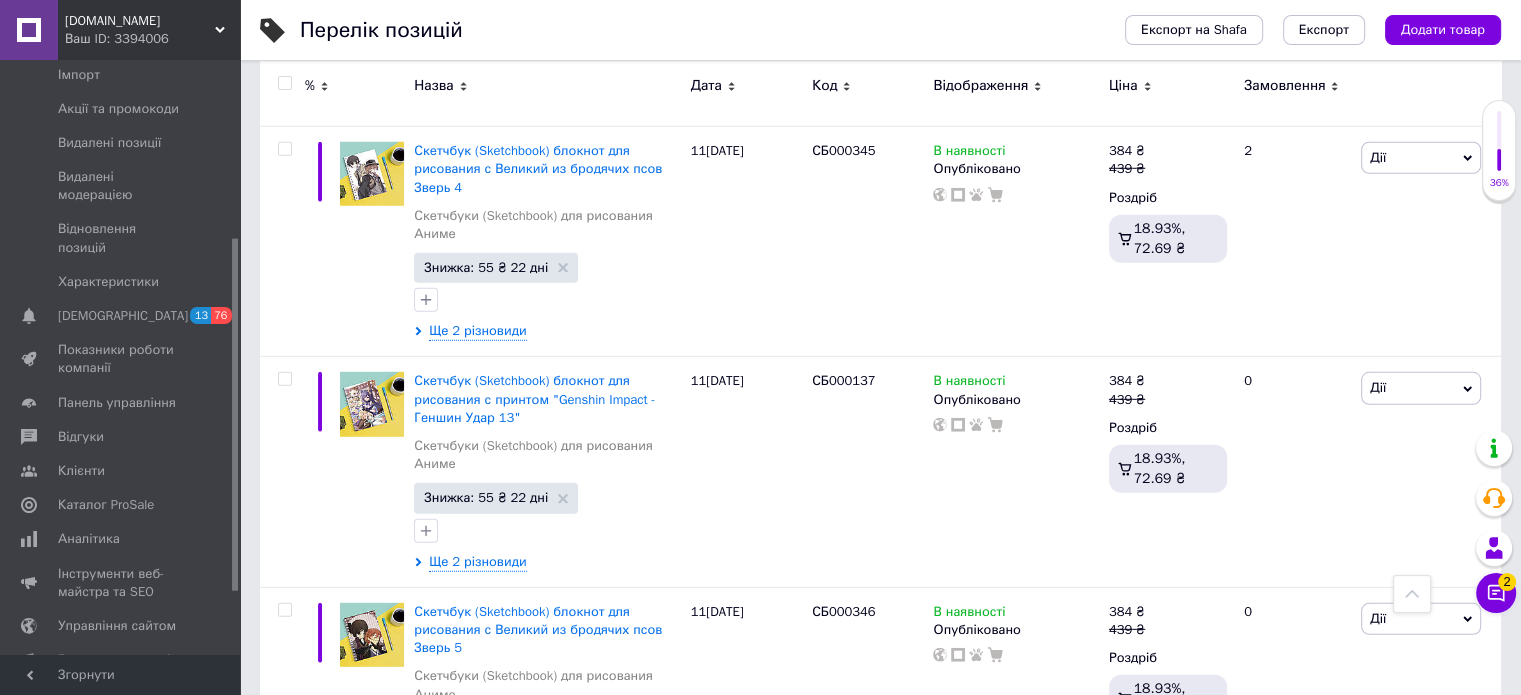 click at bounding box center [284, 83] 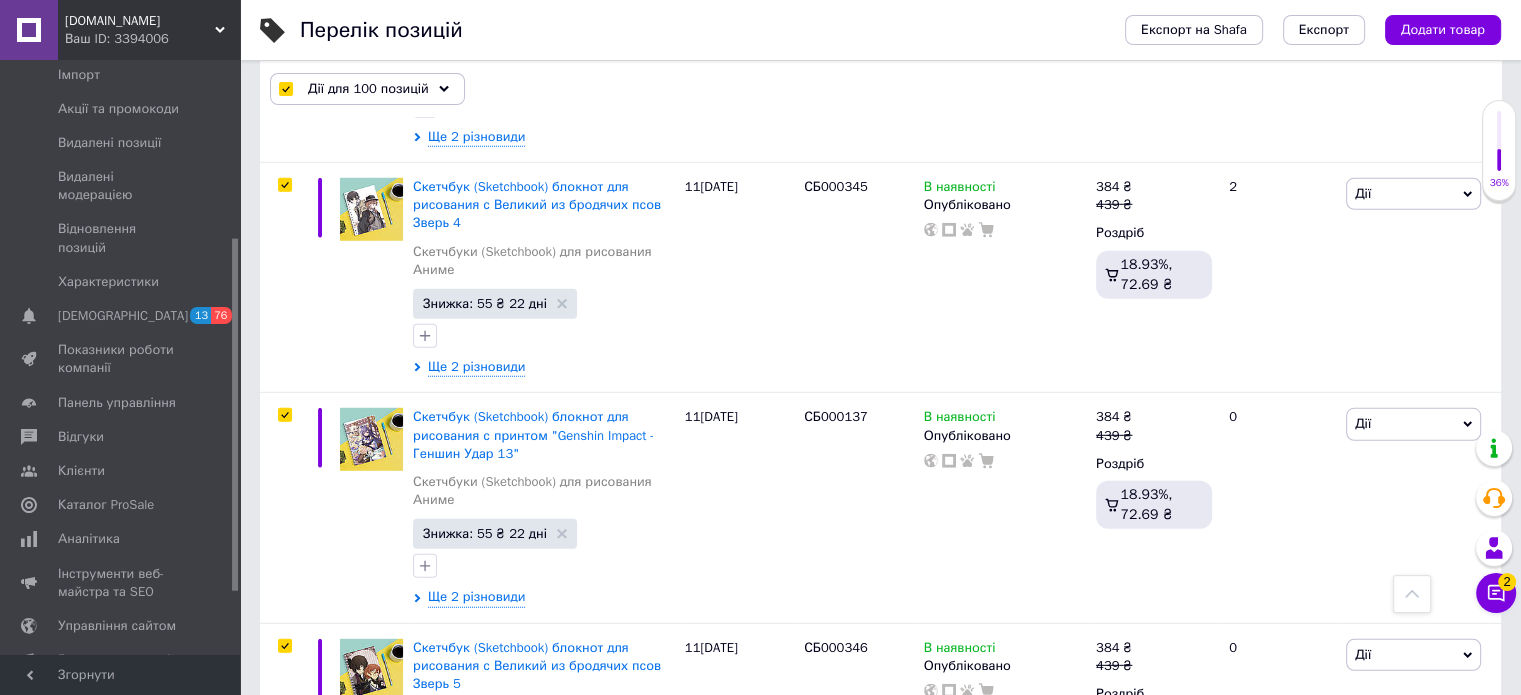 scroll, scrollTop: 20978, scrollLeft: 0, axis: vertical 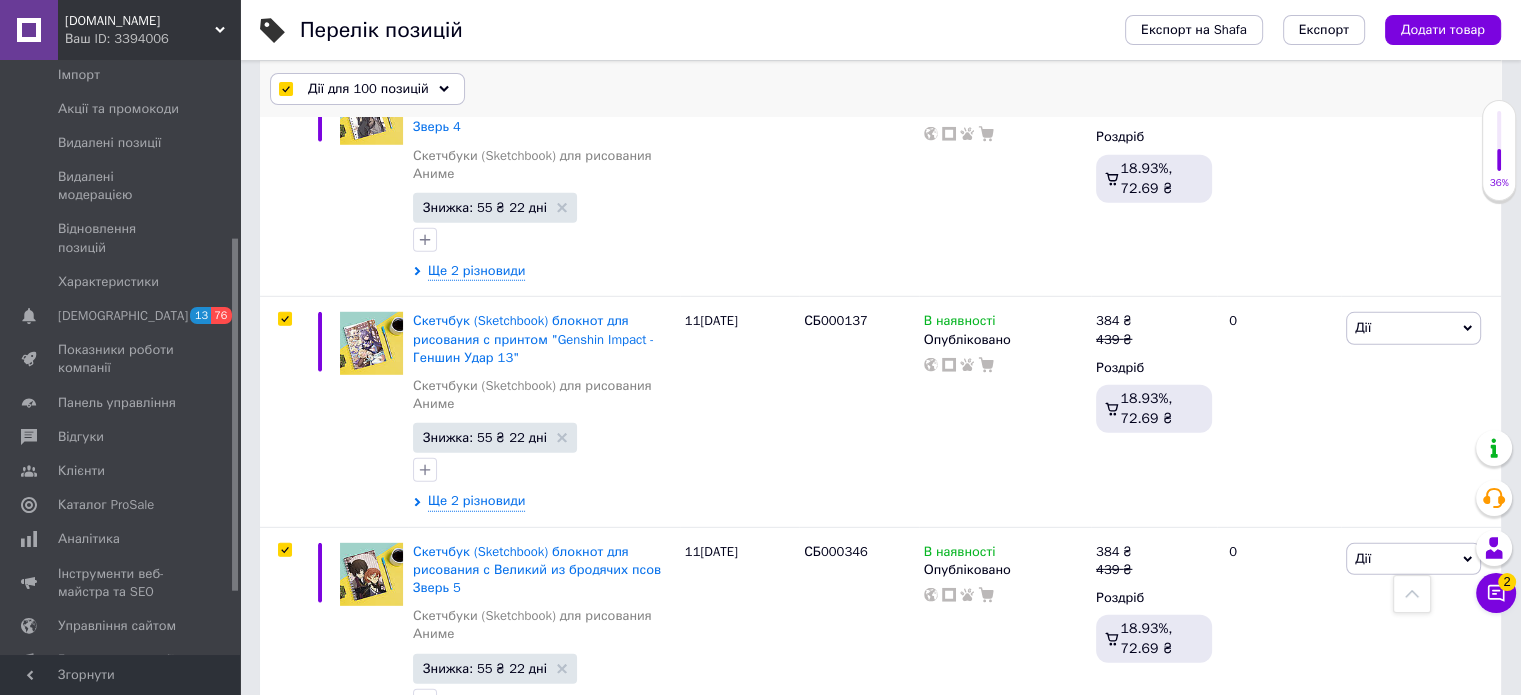 click on "Дії для 100 позицій" at bounding box center (368, 89) 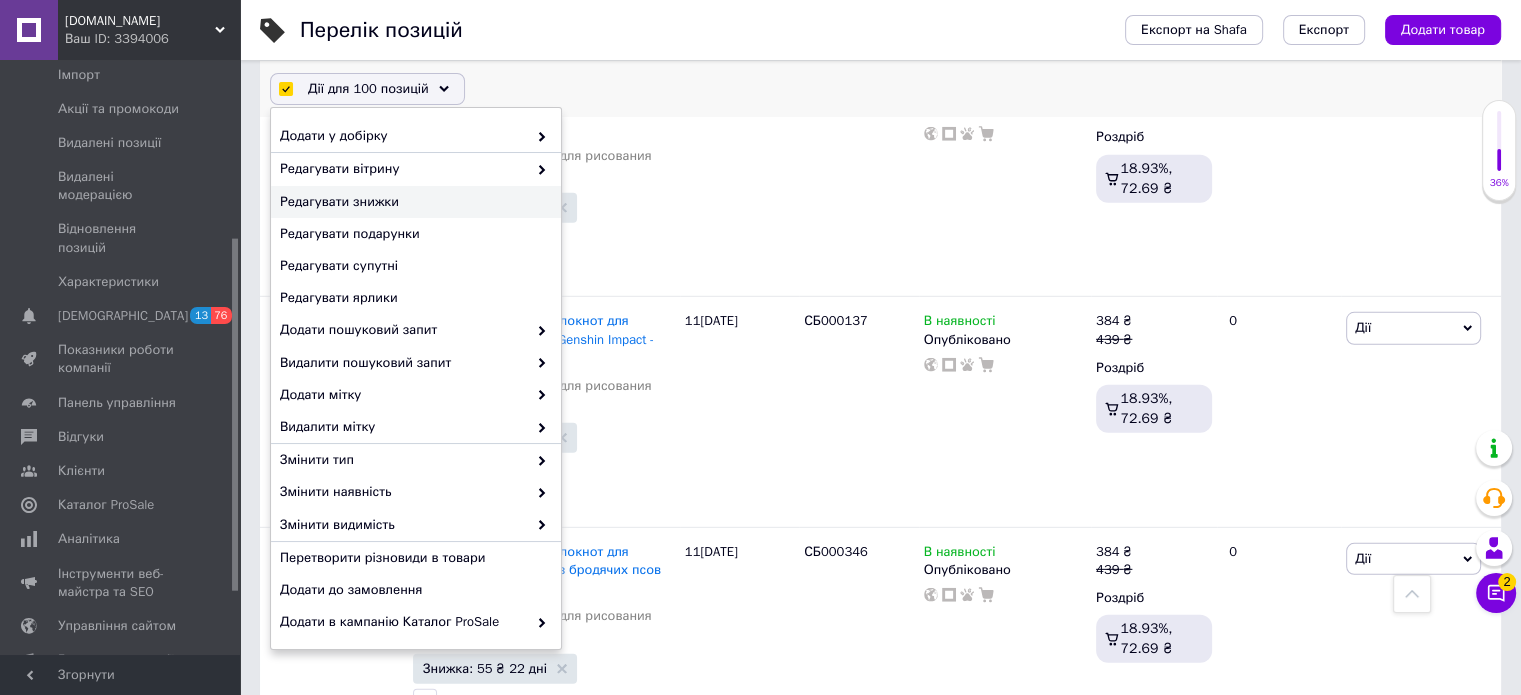 scroll, scrollTop: 200, scrollLeft: 0, axis: vertical 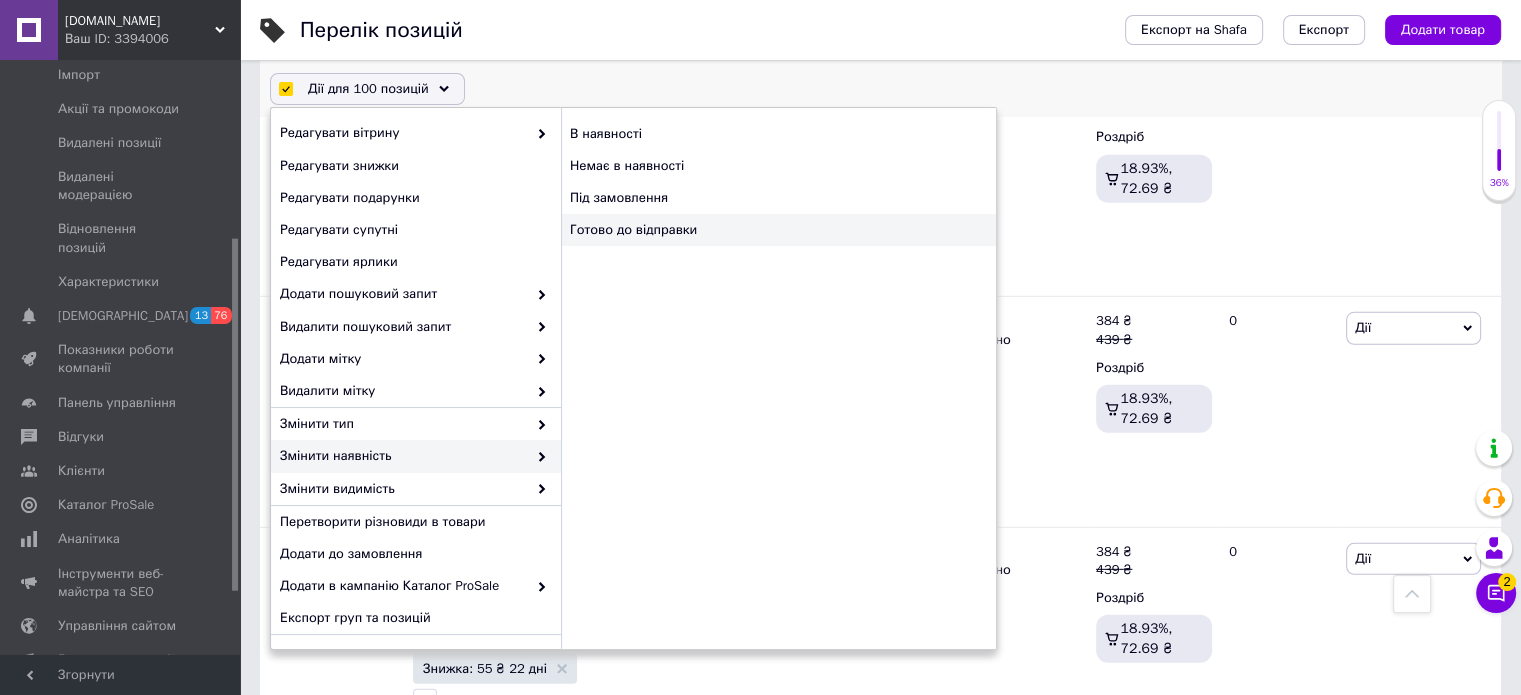 click on "Готово до відправки" at bounding box center [778, 230] 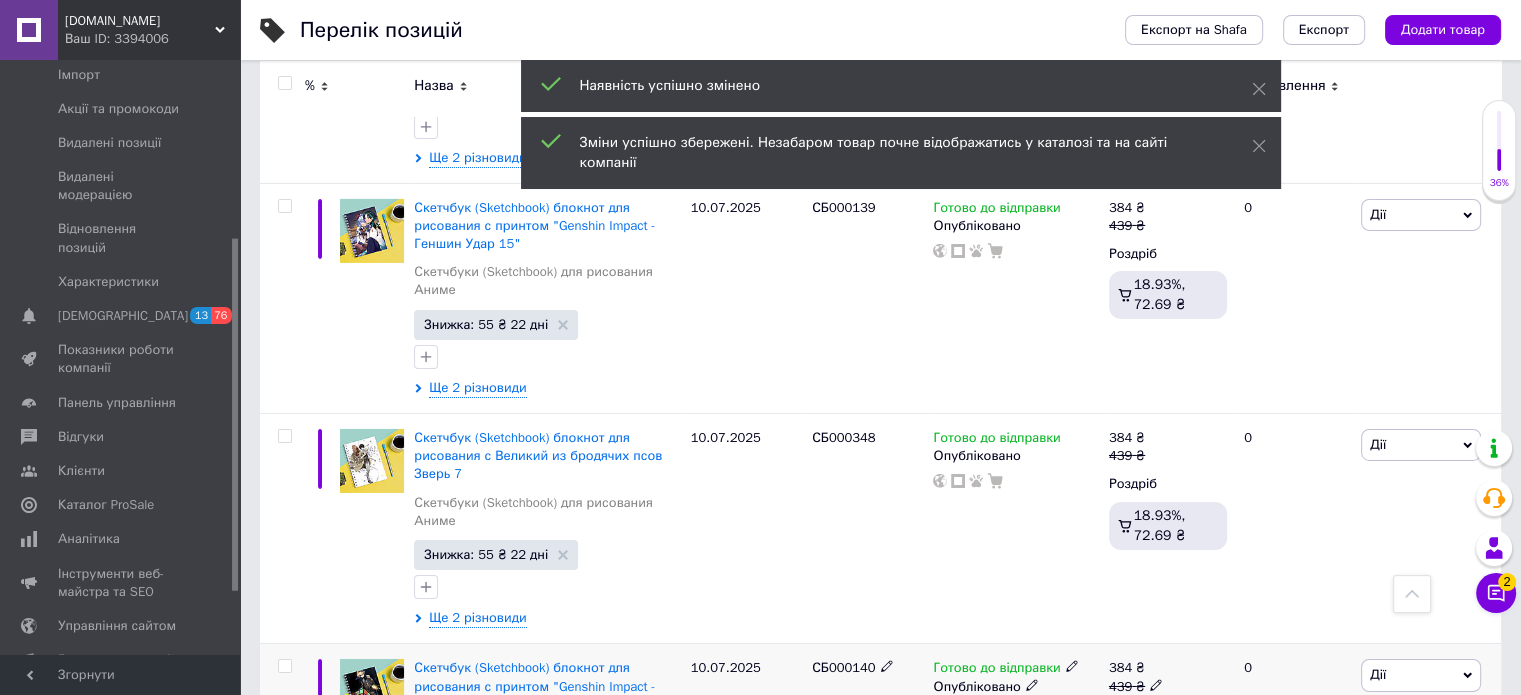 scroll, scrollTop: 21976, scrollLeft: 0, axis: vertical 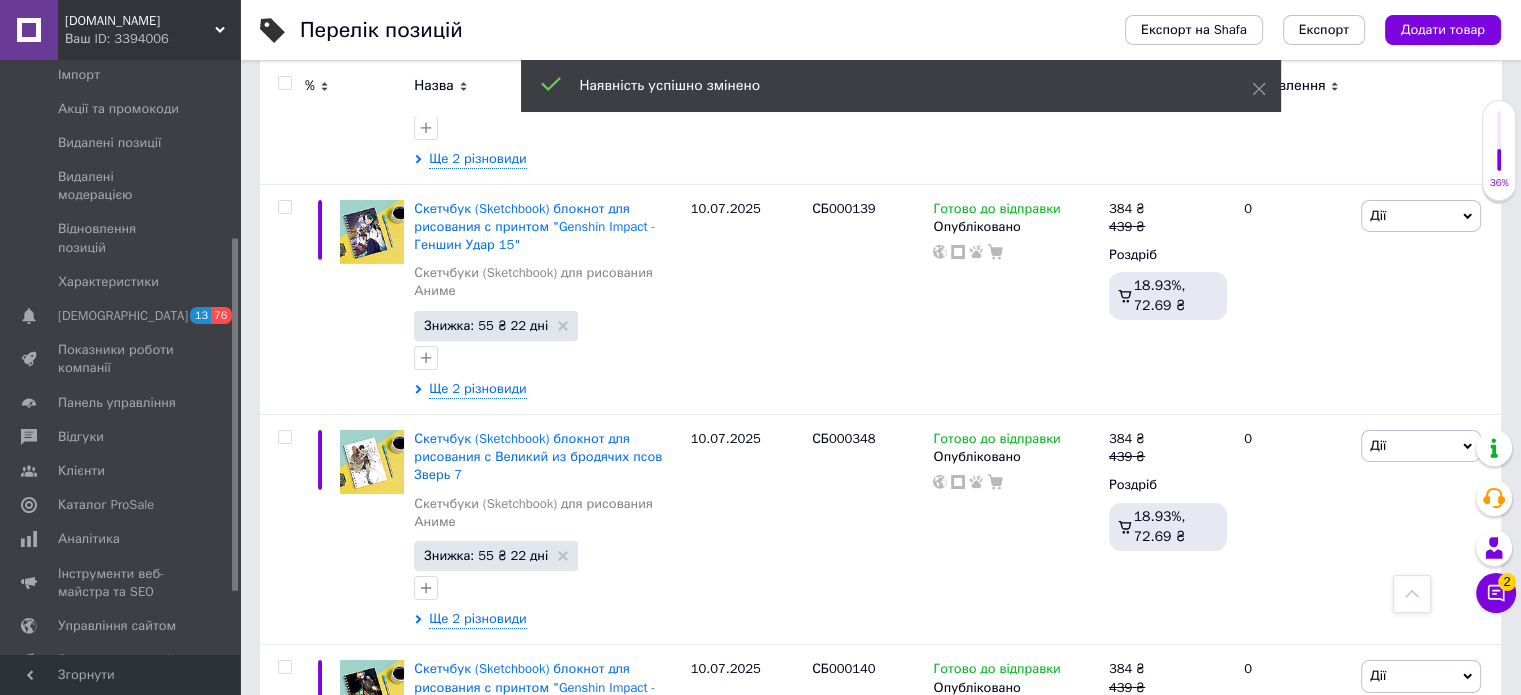 click on "5" at bounding box center [584, 1128] 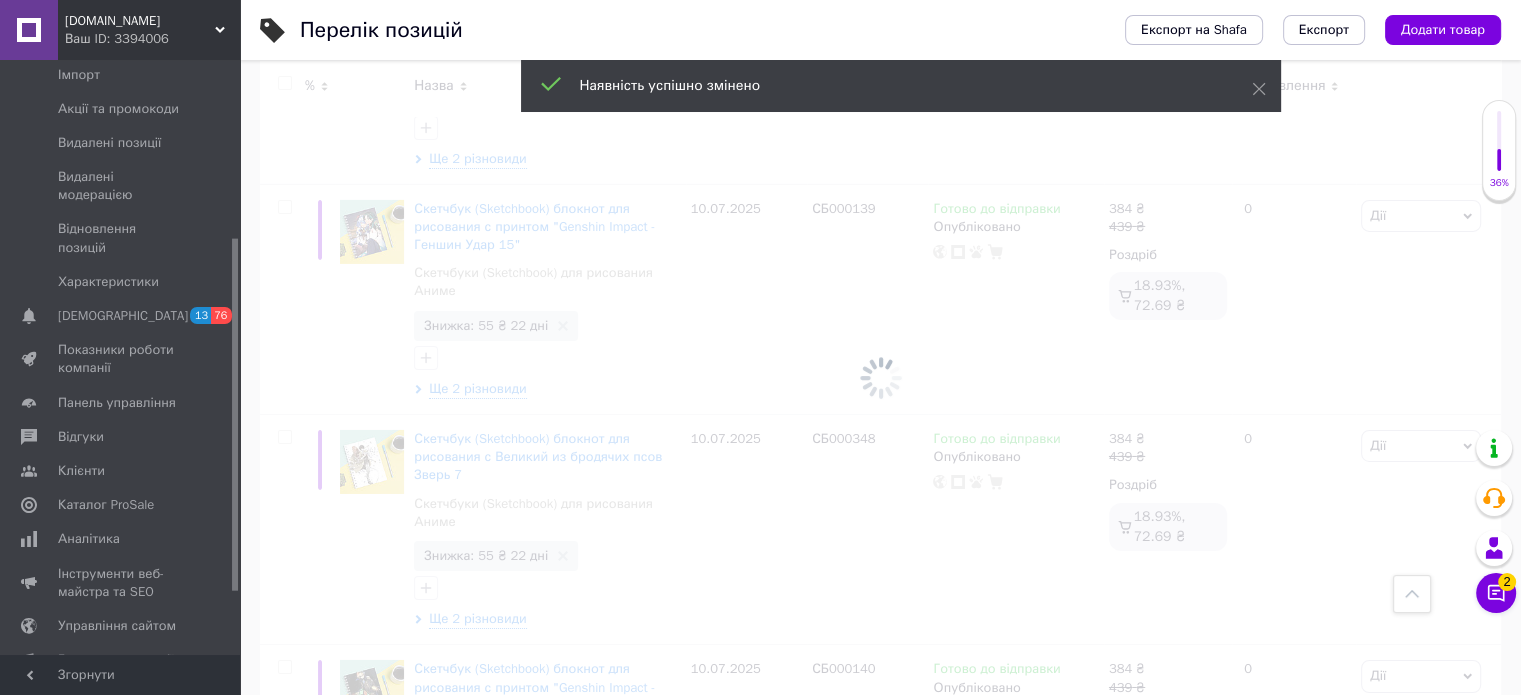 scroll, scrollTop: 21977, scrollLeft: 0, axis: vertical 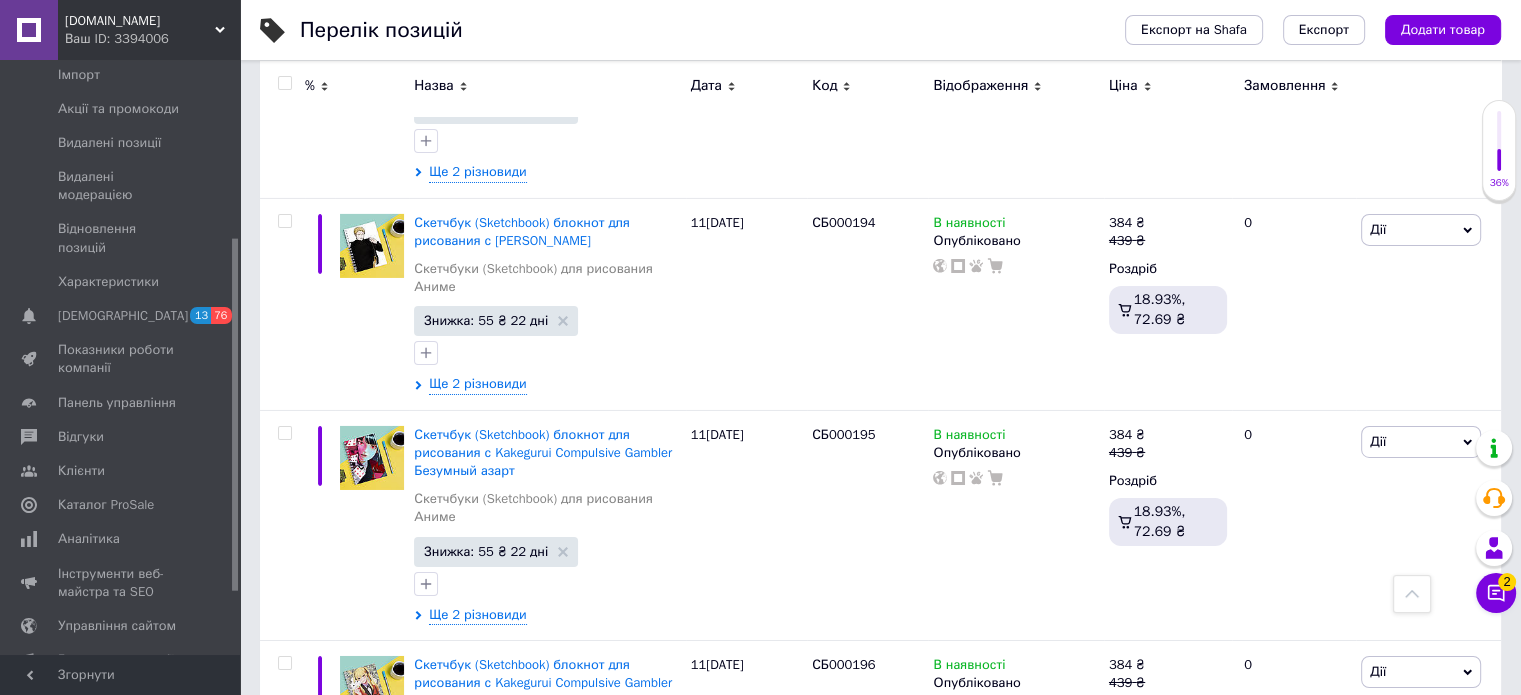 click at bounding box center [284, 83] 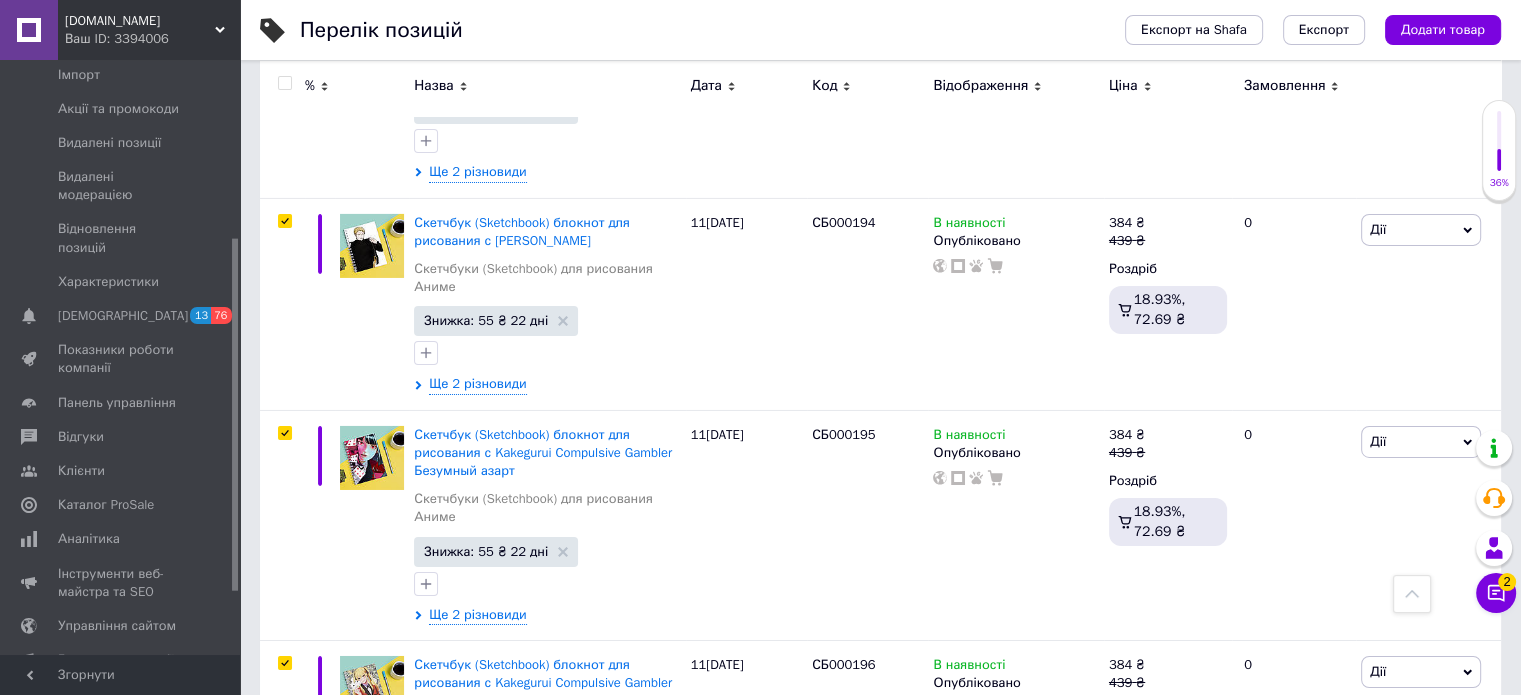 scroll, scrollTop: 21996, scrollLeft: 0, axis: vertical 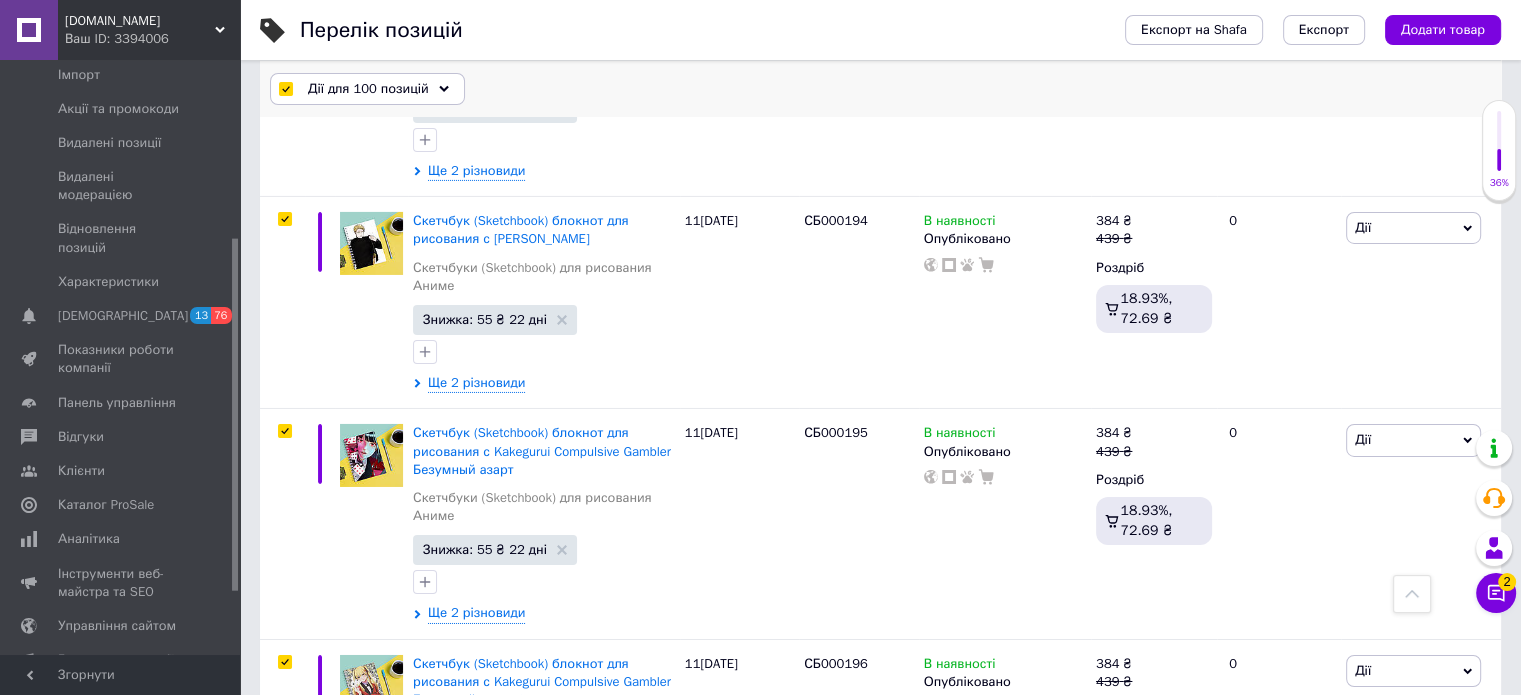 click on "Дії для 100 позицій" at bounding box center (367, 89) 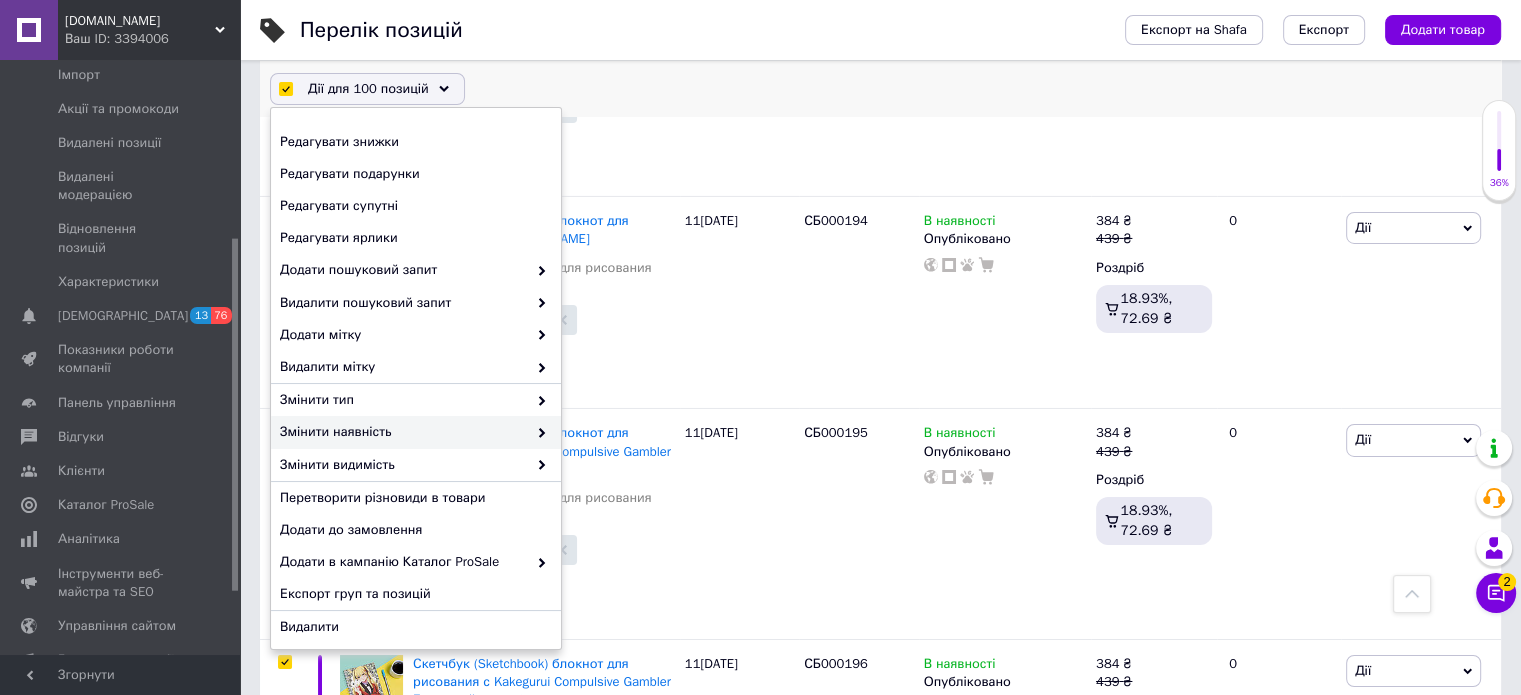 scroll, scrollTop: 228, scrollLeft: 0, axis: vertical 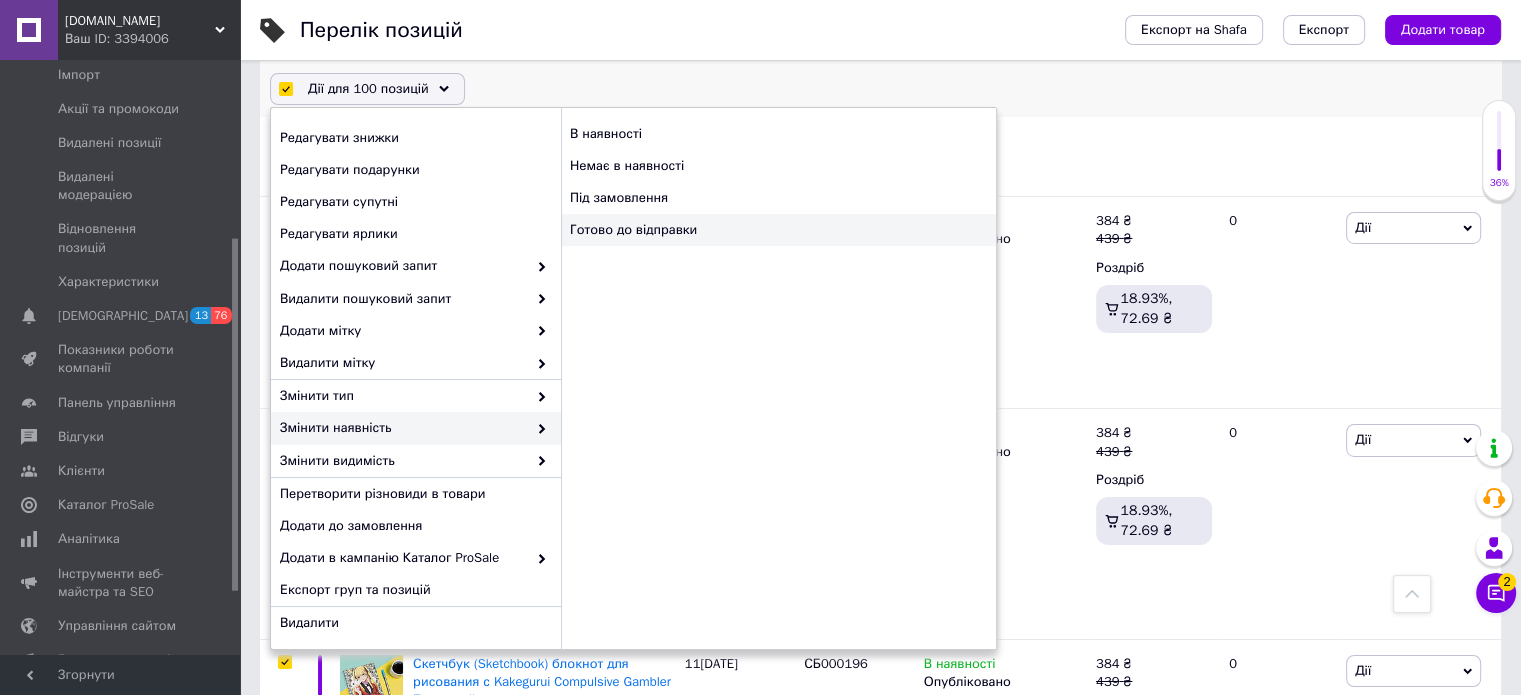 click on "Готово до відправки" at bounding box center [778, 230] 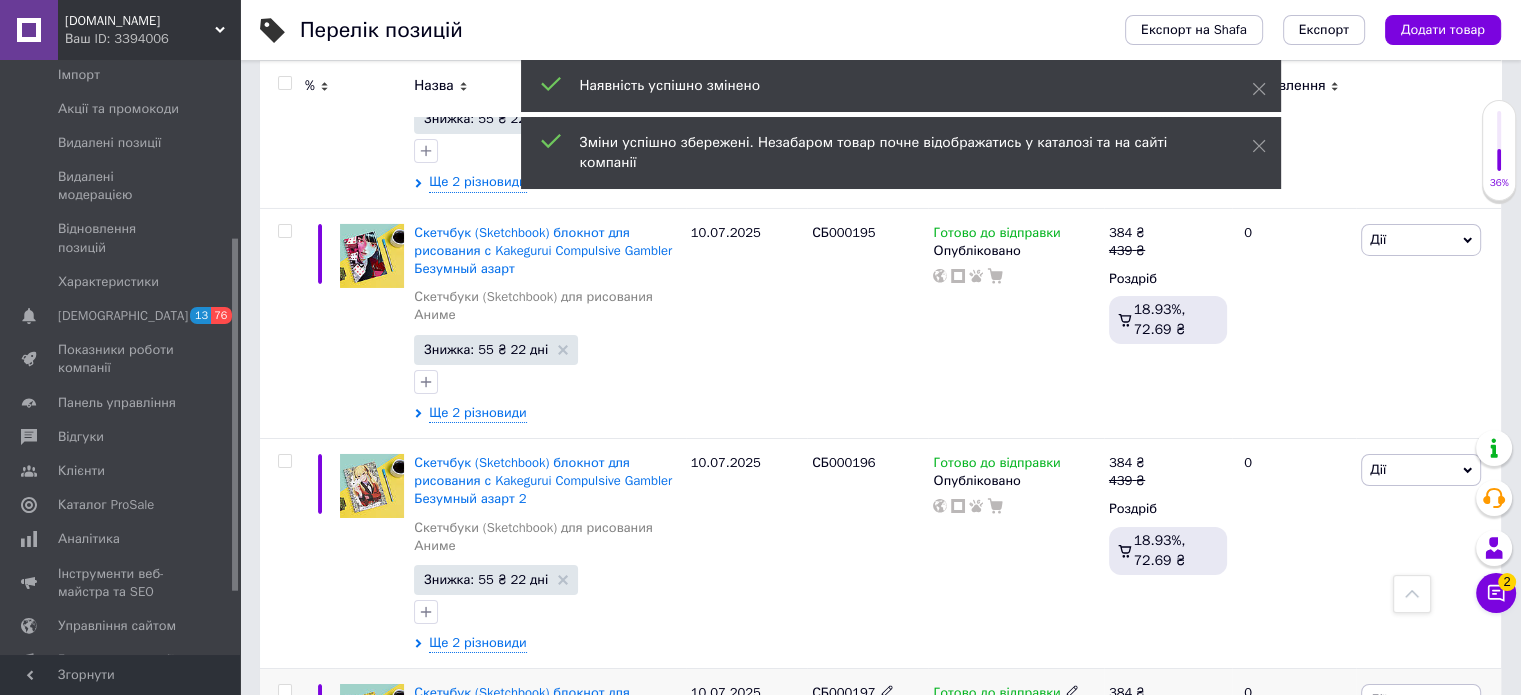 scroll, scrollTop: 22178, scrollLeft: 0, axis: vertical 